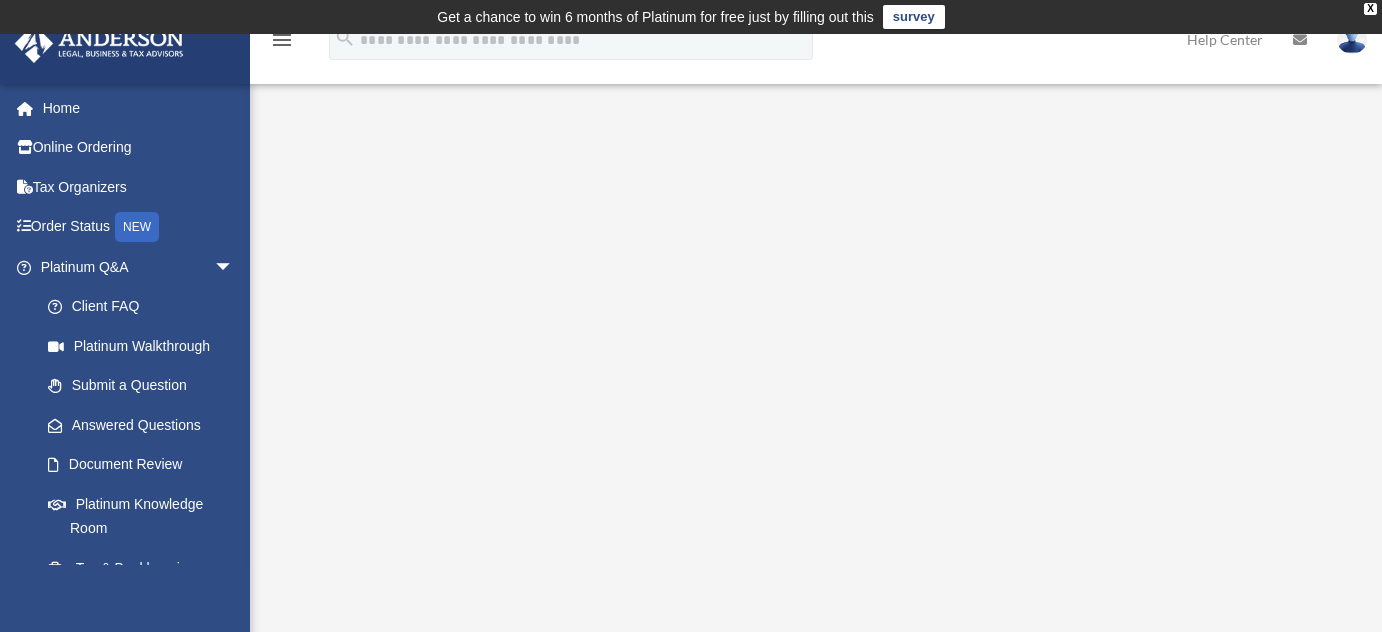 scroll, scrollTop: 160, scrollLeft: 0, axis: vertical 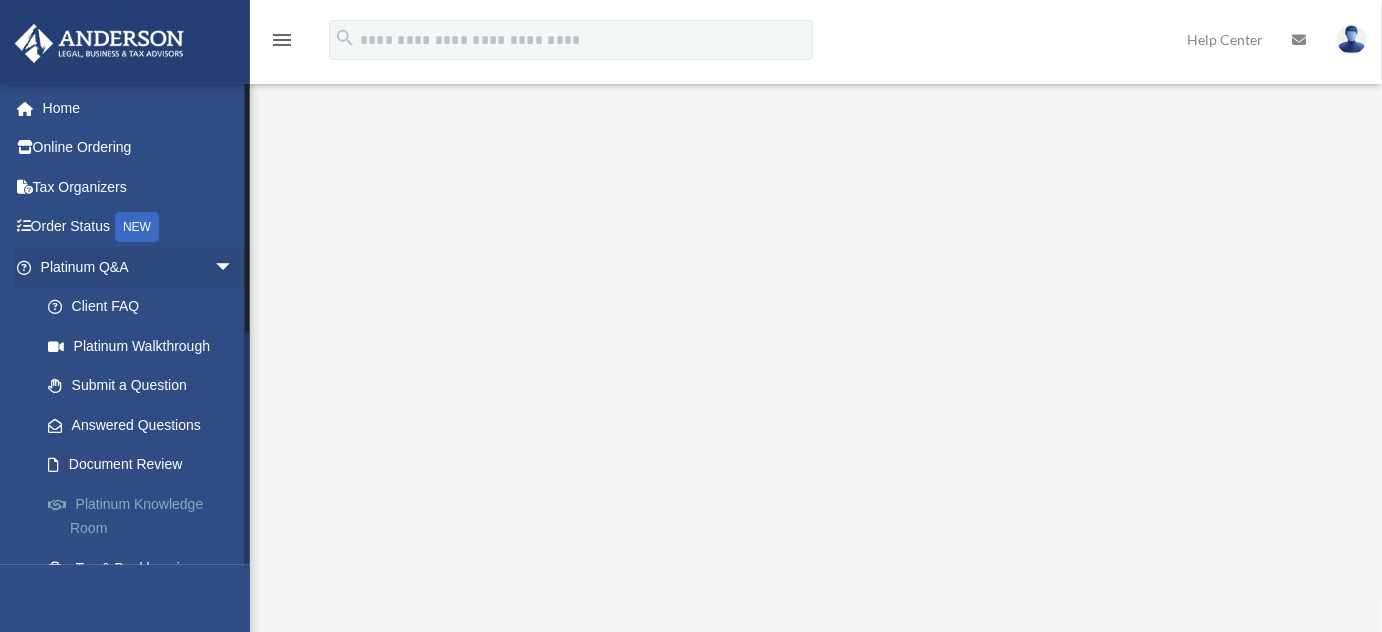 click on "Platinum Knowledge Room" at bounding box center (146, 516) 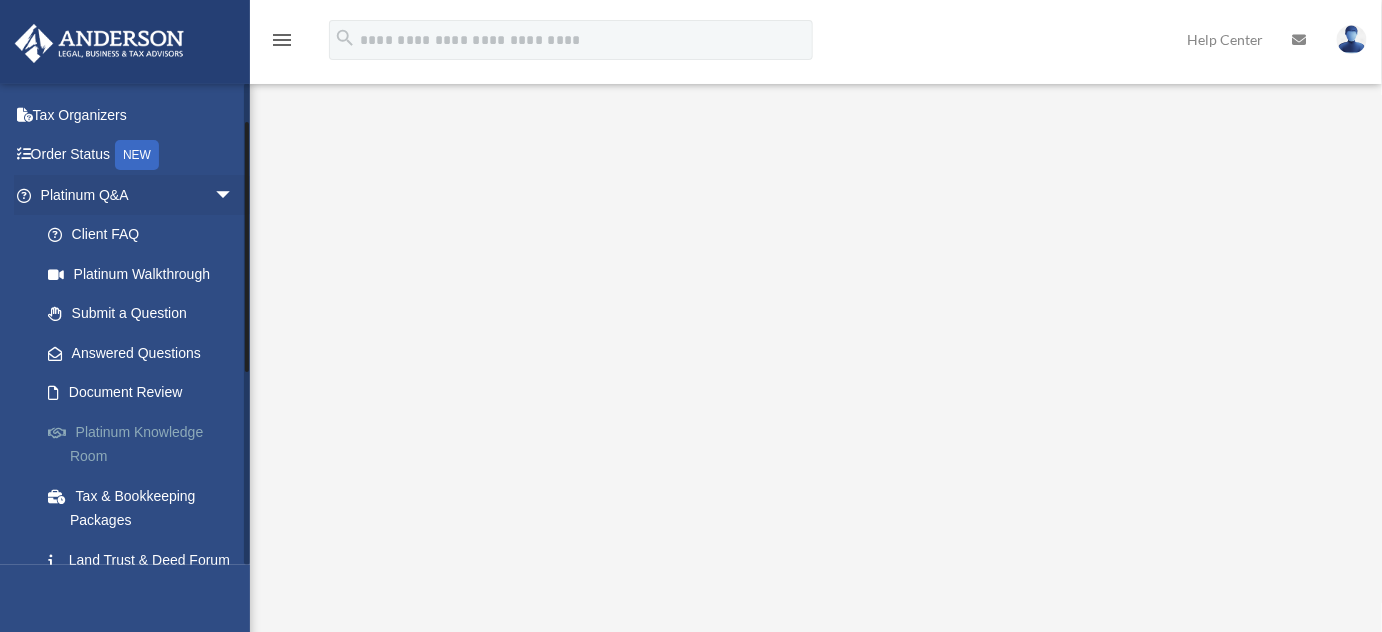 scroll, scrollTop: 107, scrollLeft: 0, axis: vertical 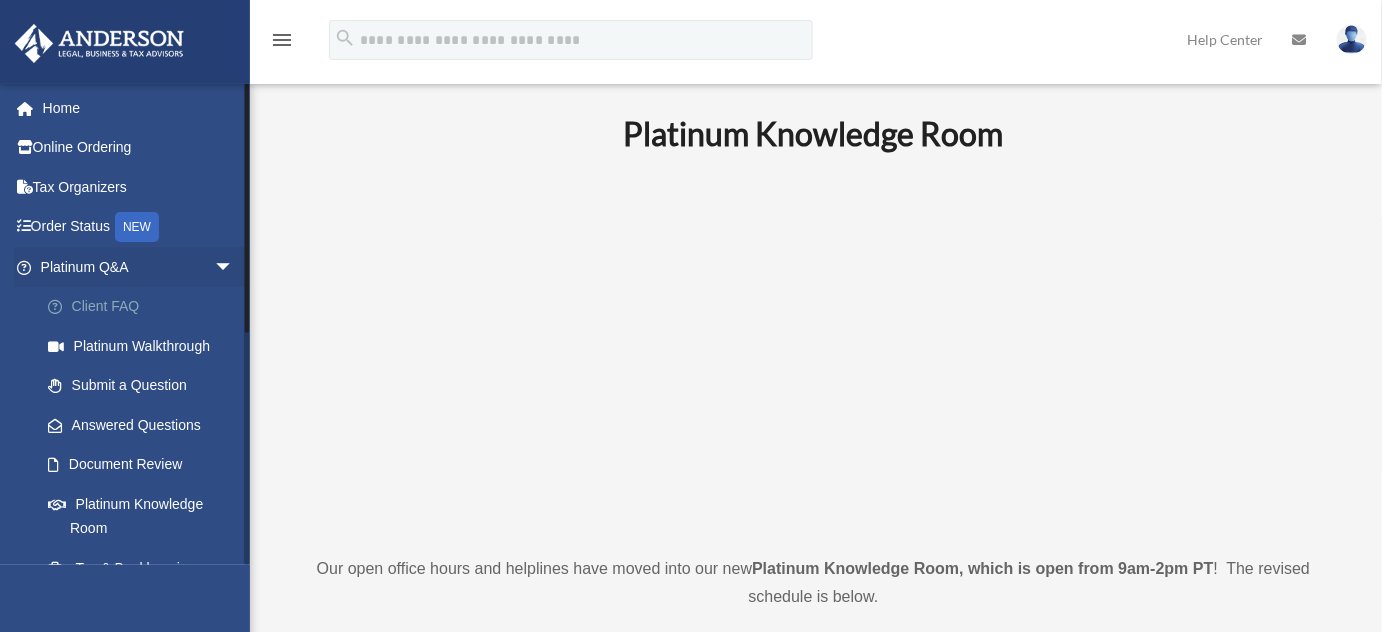 click on "Client FAQ" at bounding box center [146, 307] 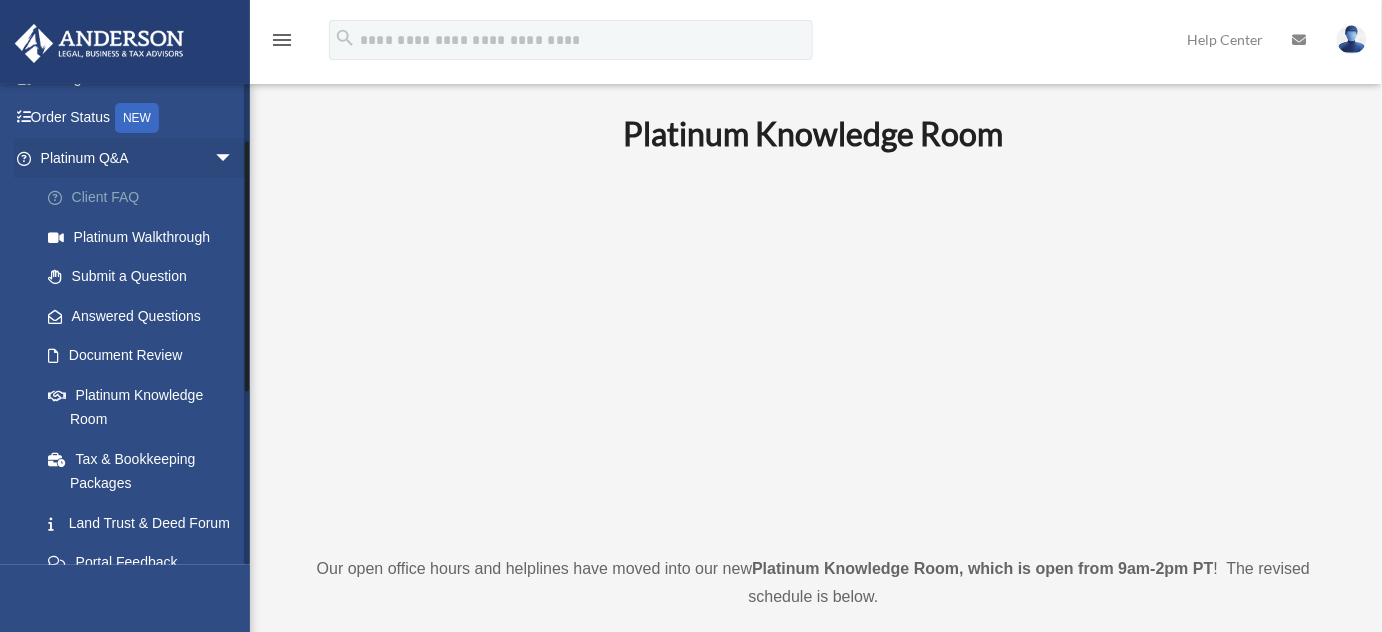 scroll, scrollTop: 142, scrollLeft: 0, axis: vertical 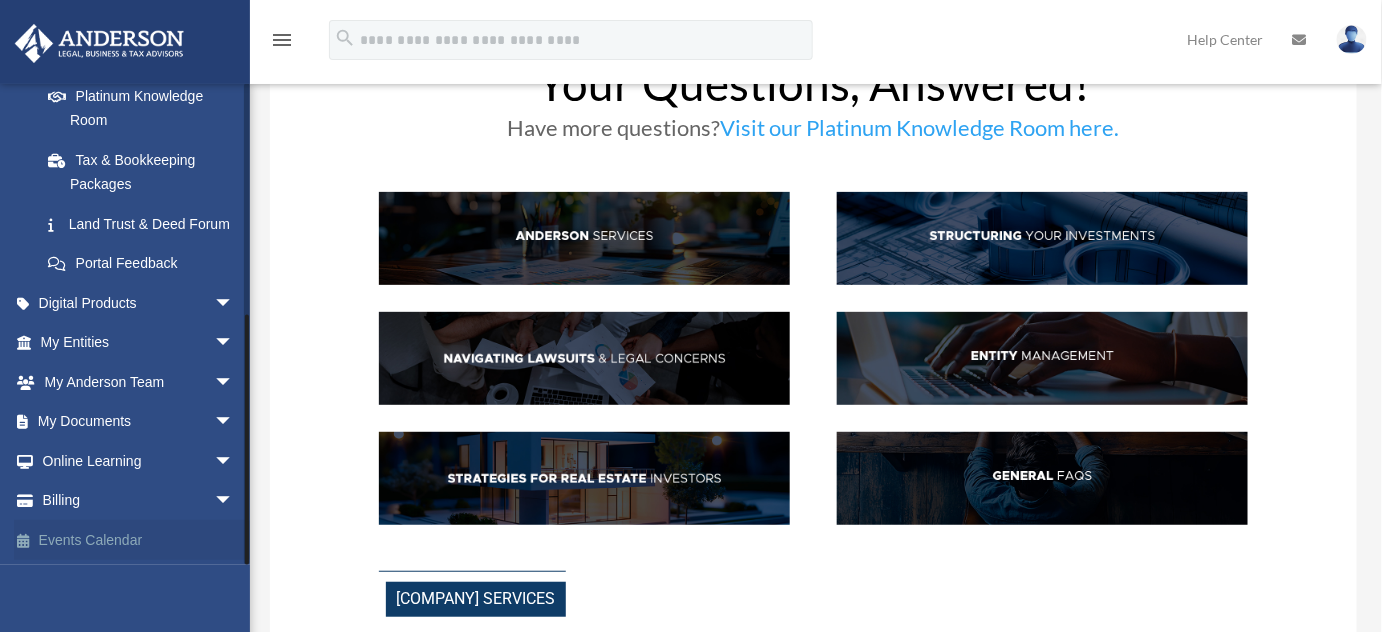 drag, startPoint x: 245, startPoint y: 538, endPoint x: 242, endPoint y: 525, distance: 13.341664 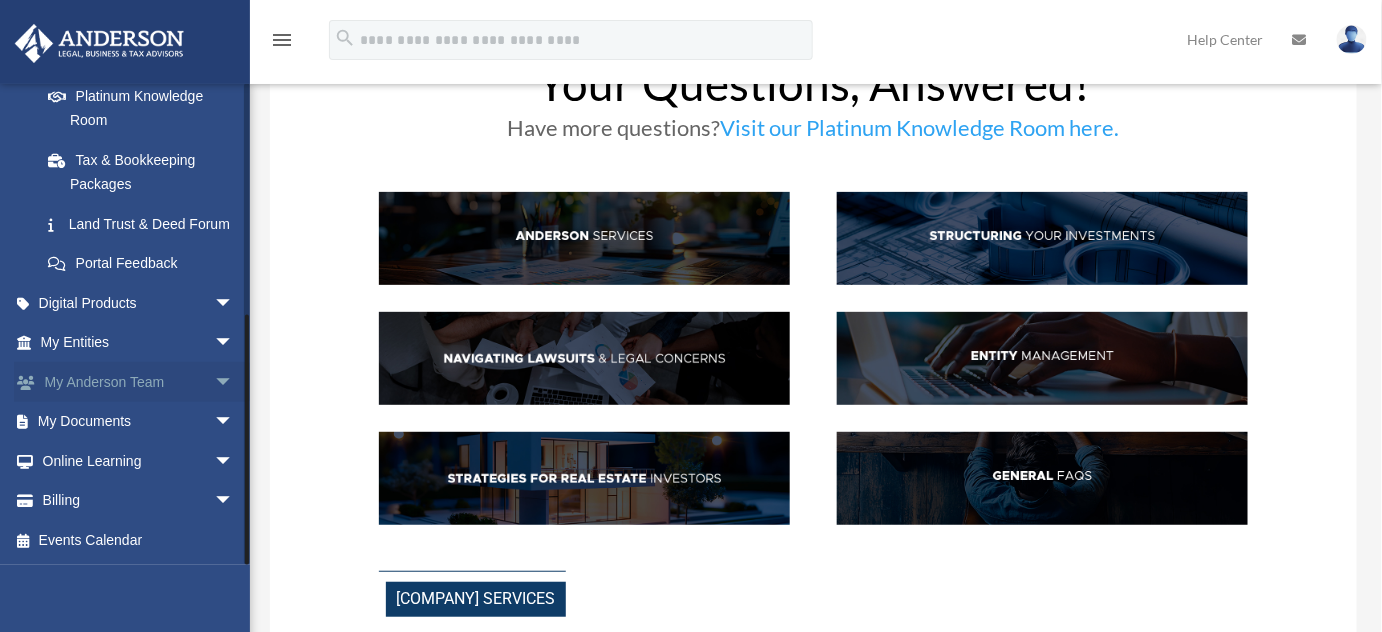 click on "arrow_drop_down" at bounding box center [234, 382] 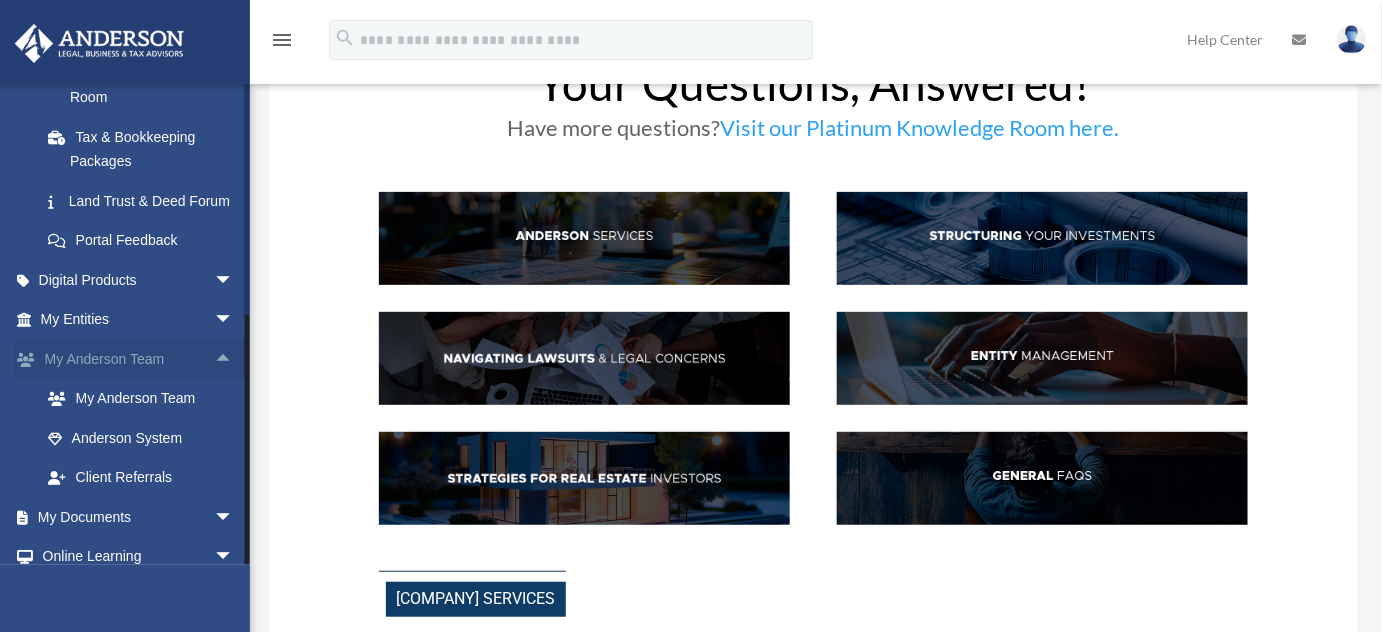 click on "arrow_drop_up" at bounding box center (234, 359) 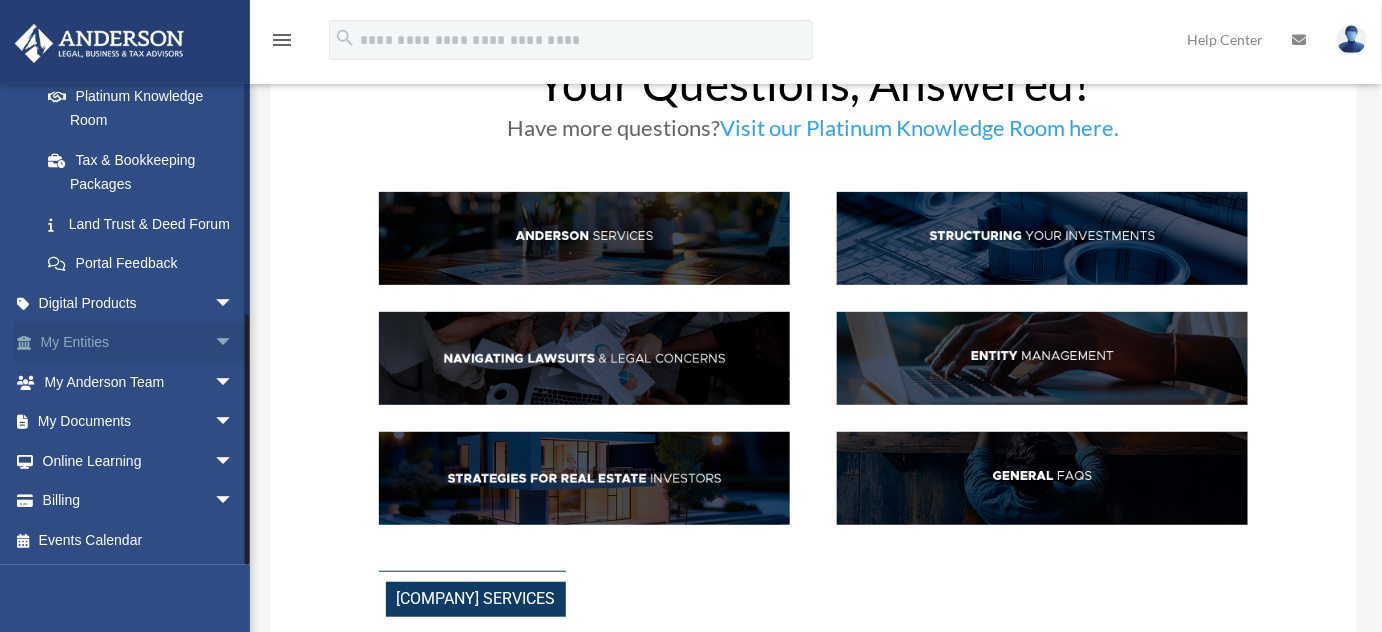 click on "arrow_drop_down" at bounding box center (234, 343) 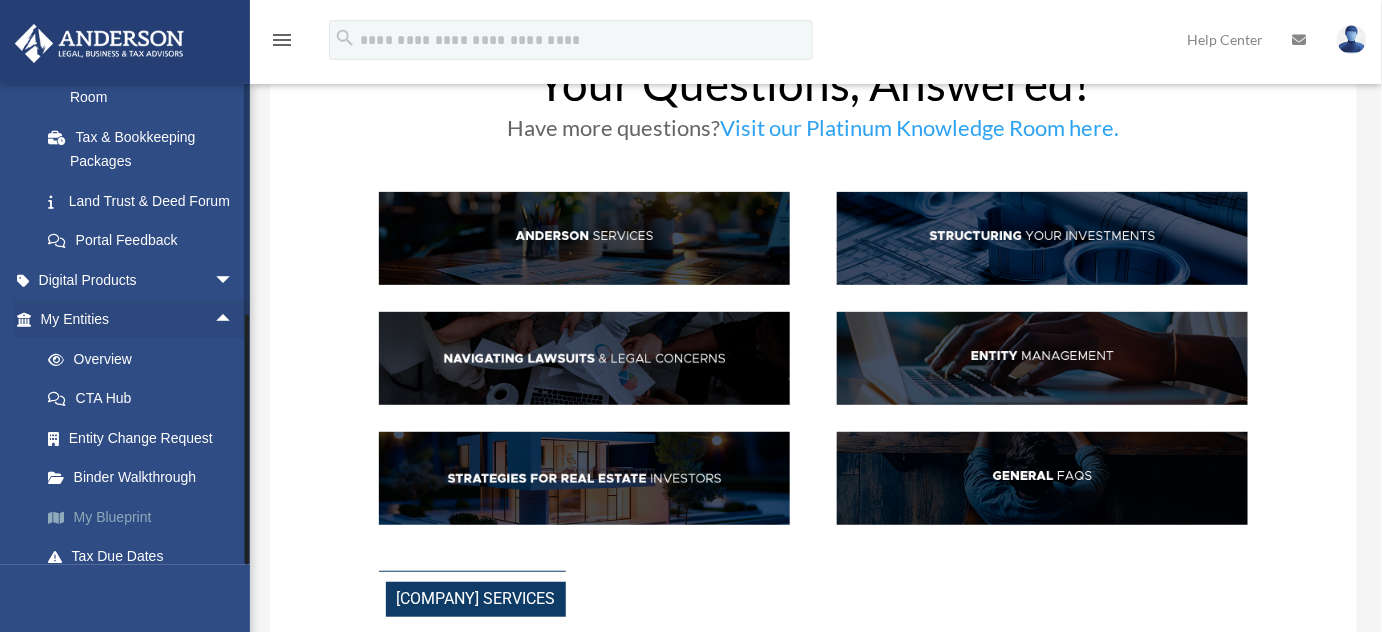 click on "My Blueprint" at bounding box center [146, 517] 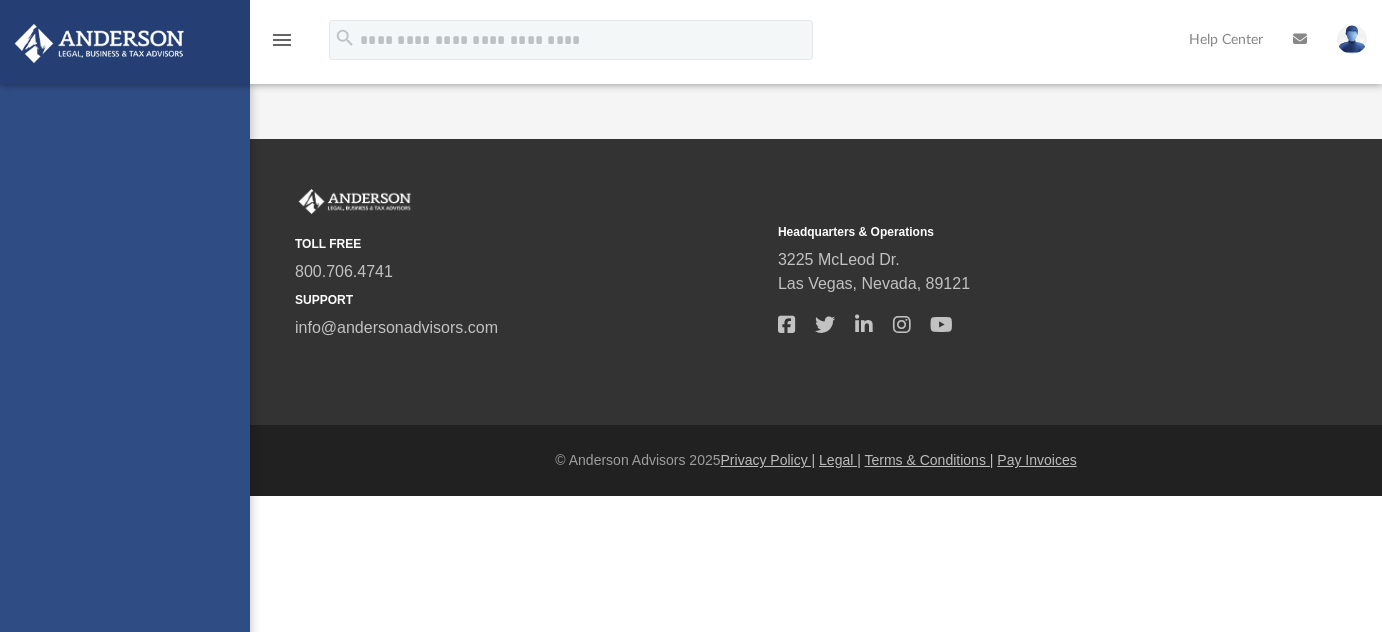 scroll, scrollTop: 0, scrollLeft: 0, axis: both 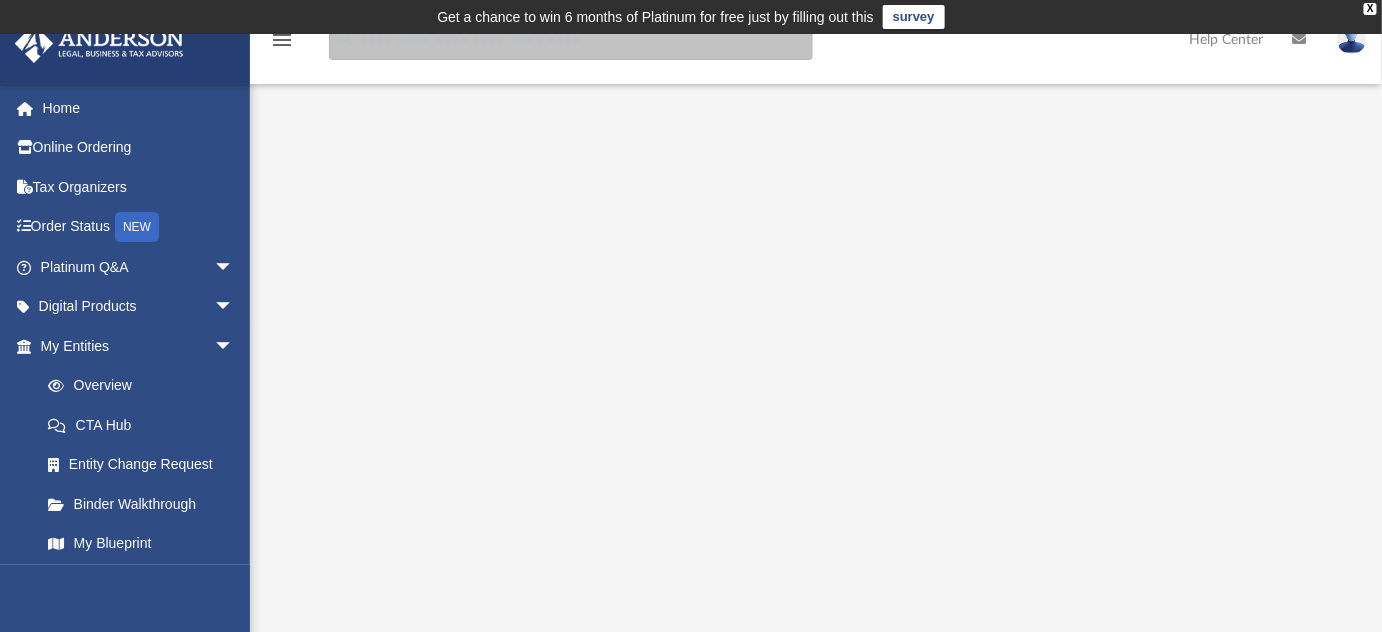 click at bounding box center [571, 40] 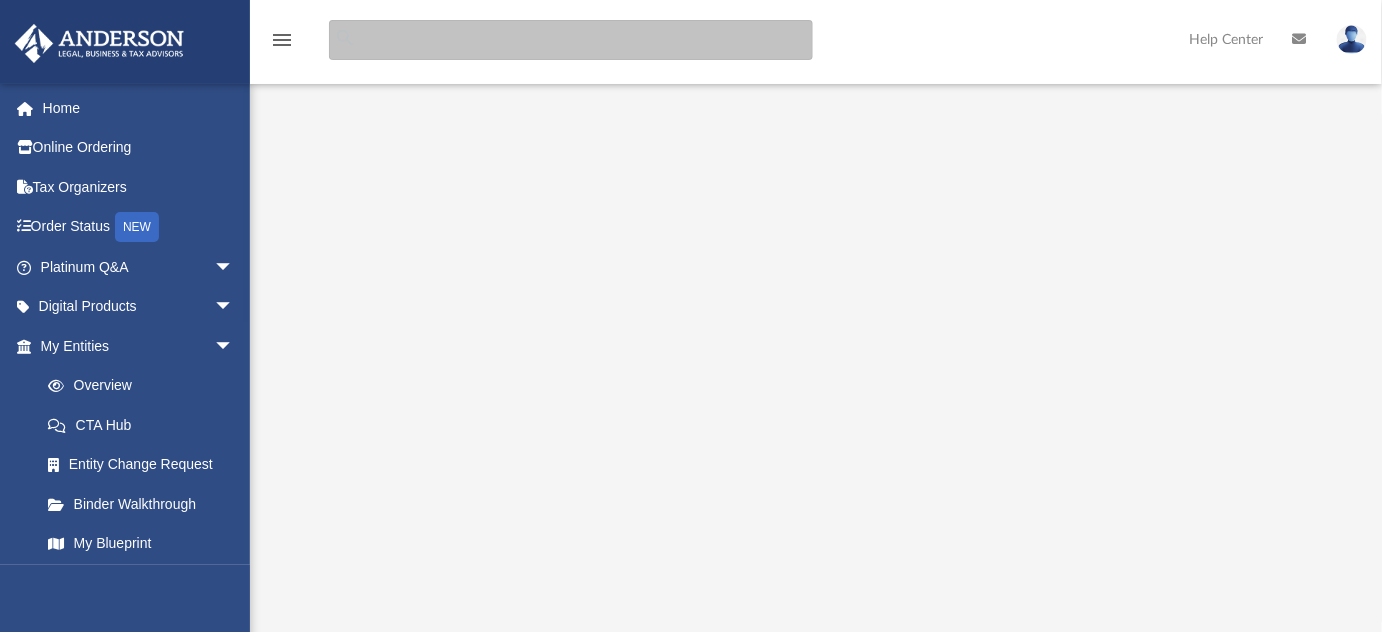 scroll, scrollTop: 144, scrollLeft: 0, axis: vertical 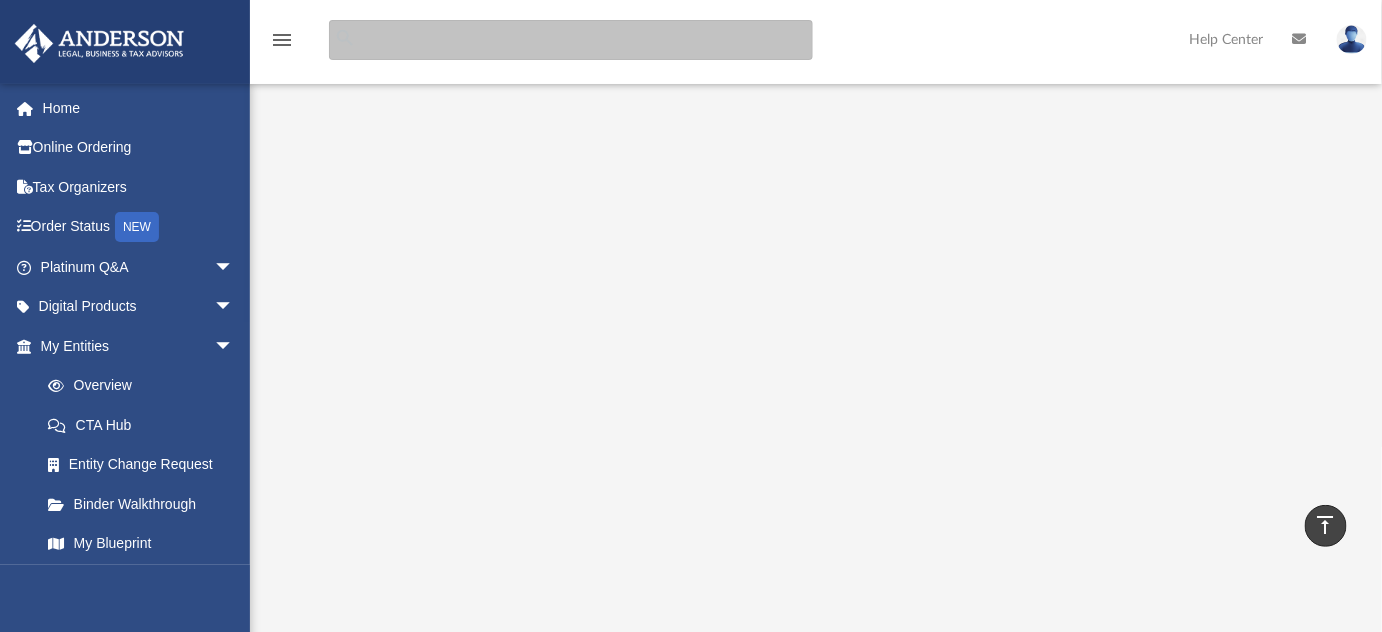 type 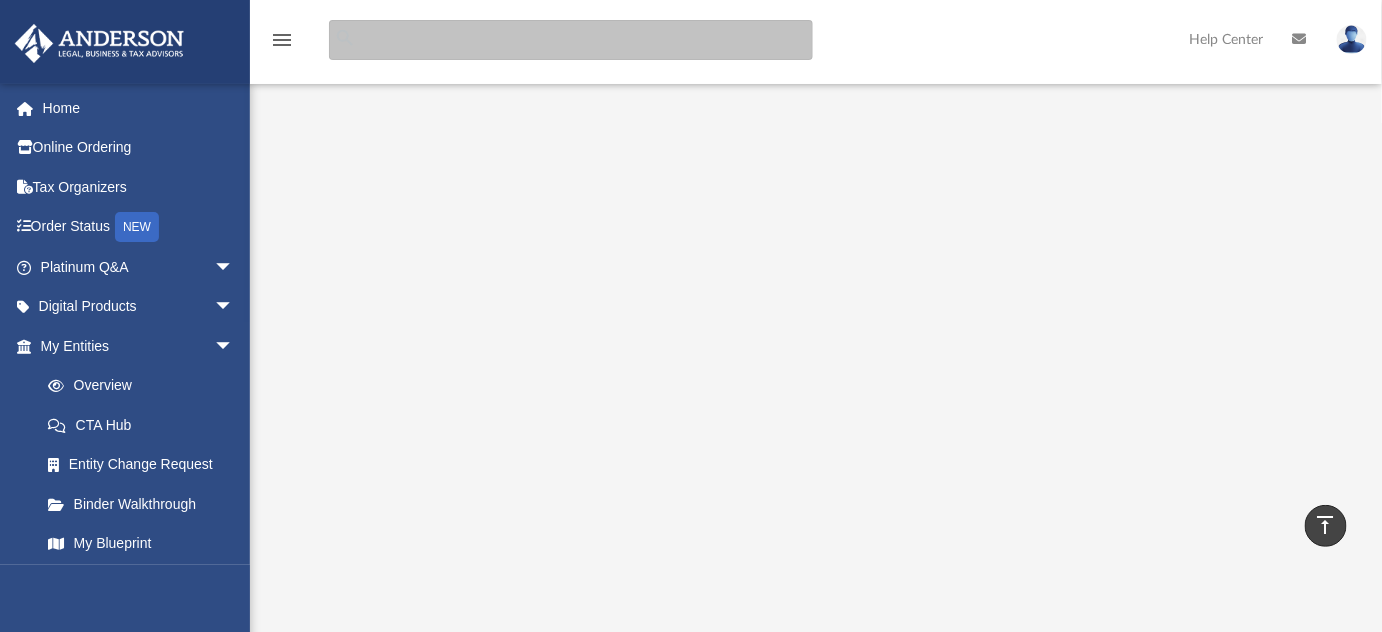 scroll, scrollTop: 130, scrollLeft: 0, axis: vertical 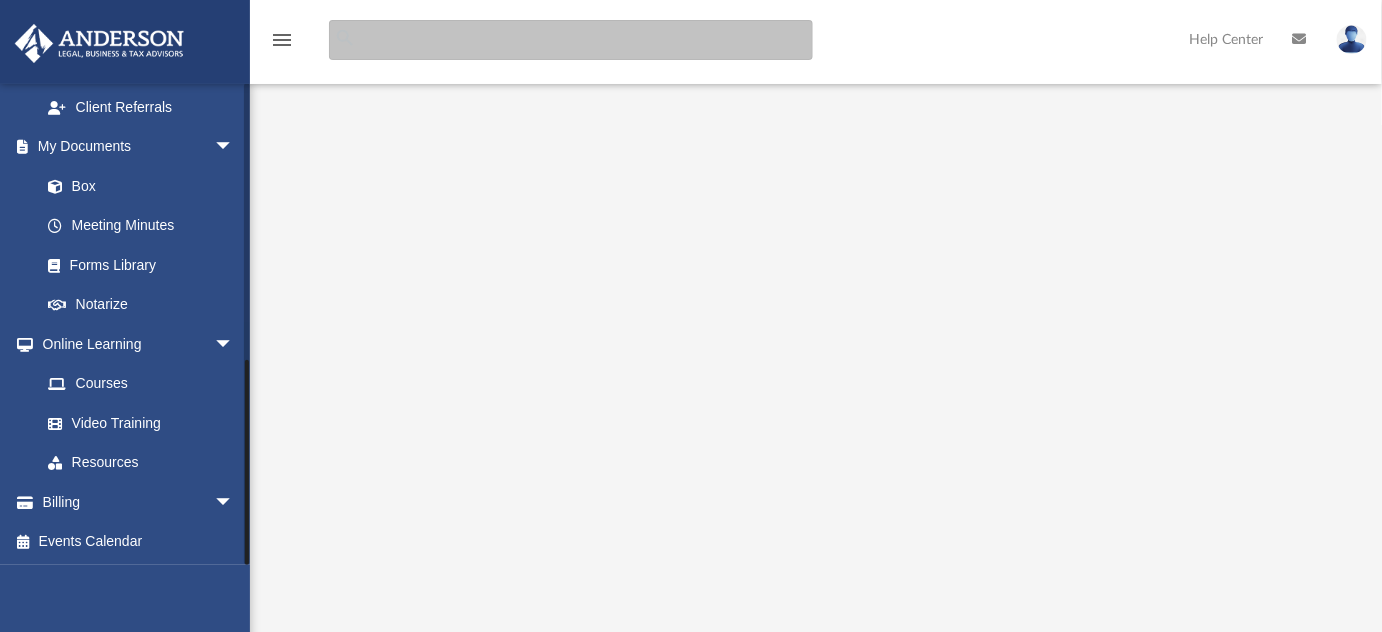 drag, startPoint x: 246, startPoint y: 485, endPoint x: 255, endPoint y: 616, distance: 131.30879 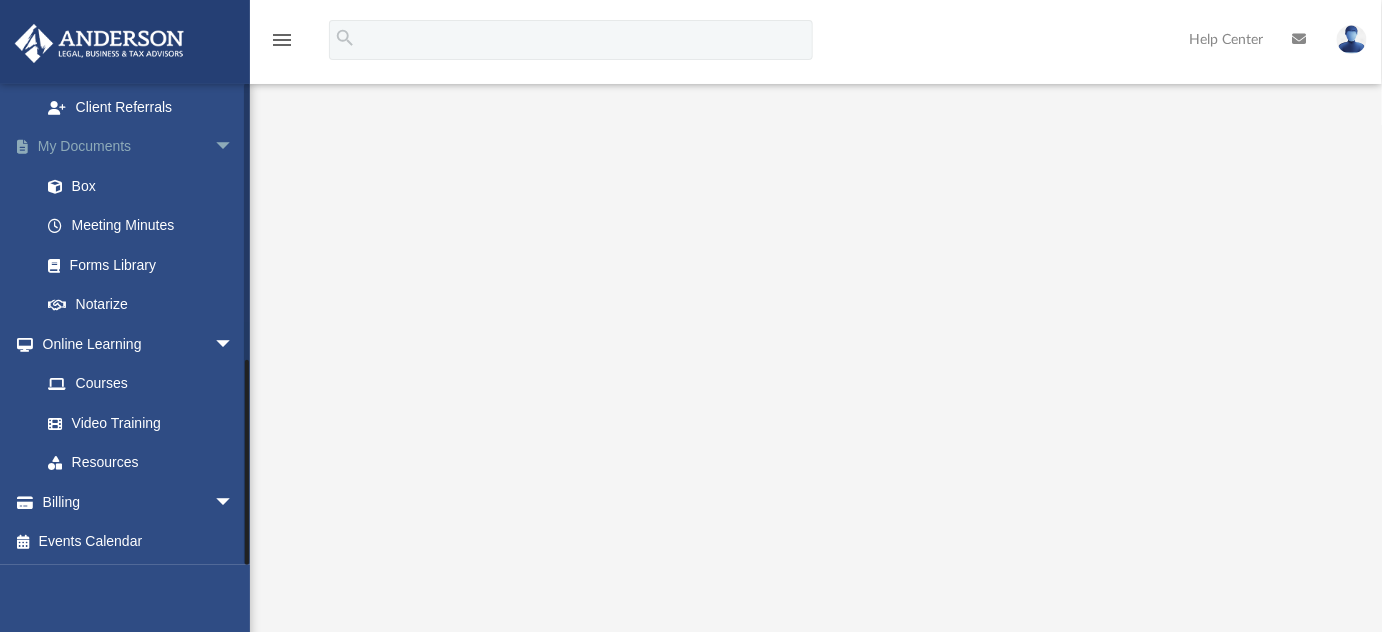 click on "My Documents arrow_drop_down" at bounding box center (139, 147) 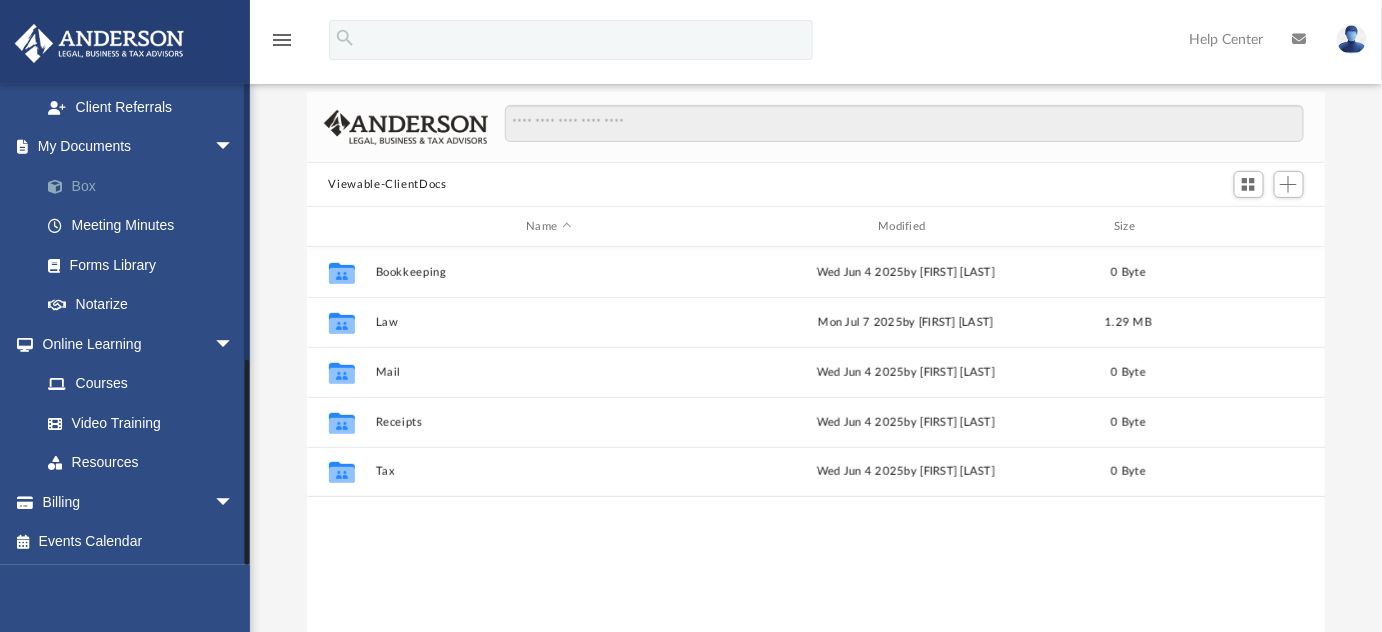 scroll, scrollTop: 15, scrollLeft: 14, axis: both 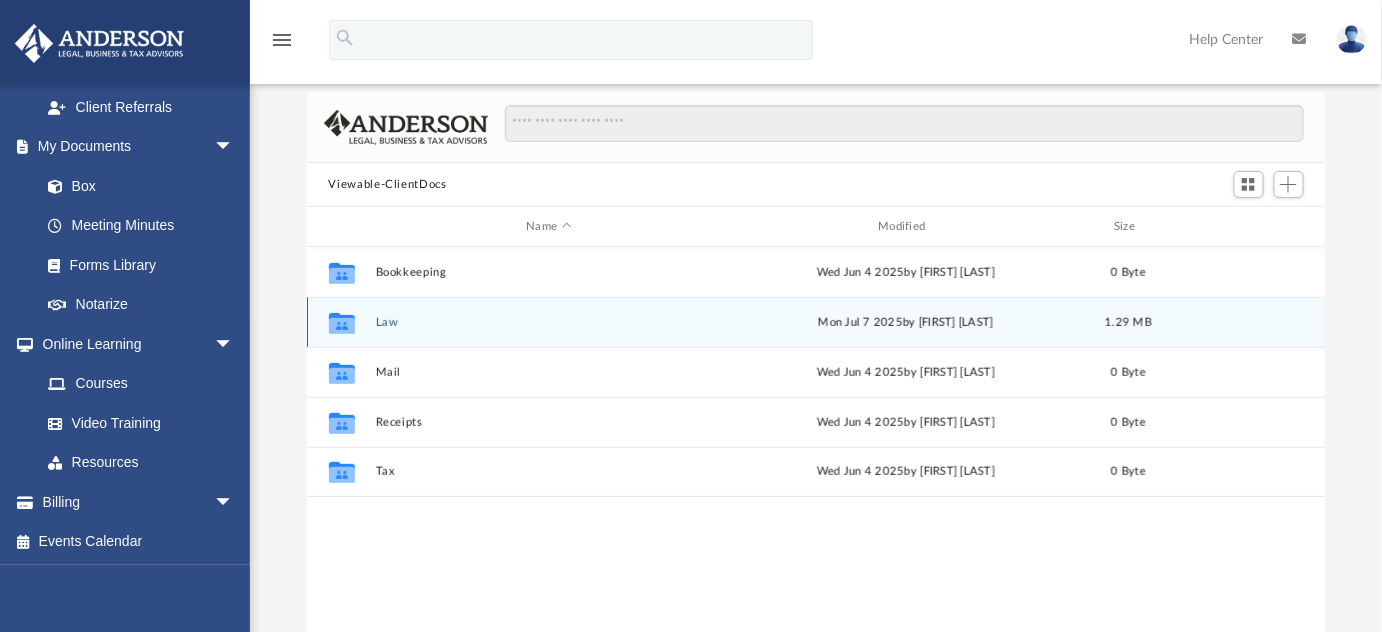 click 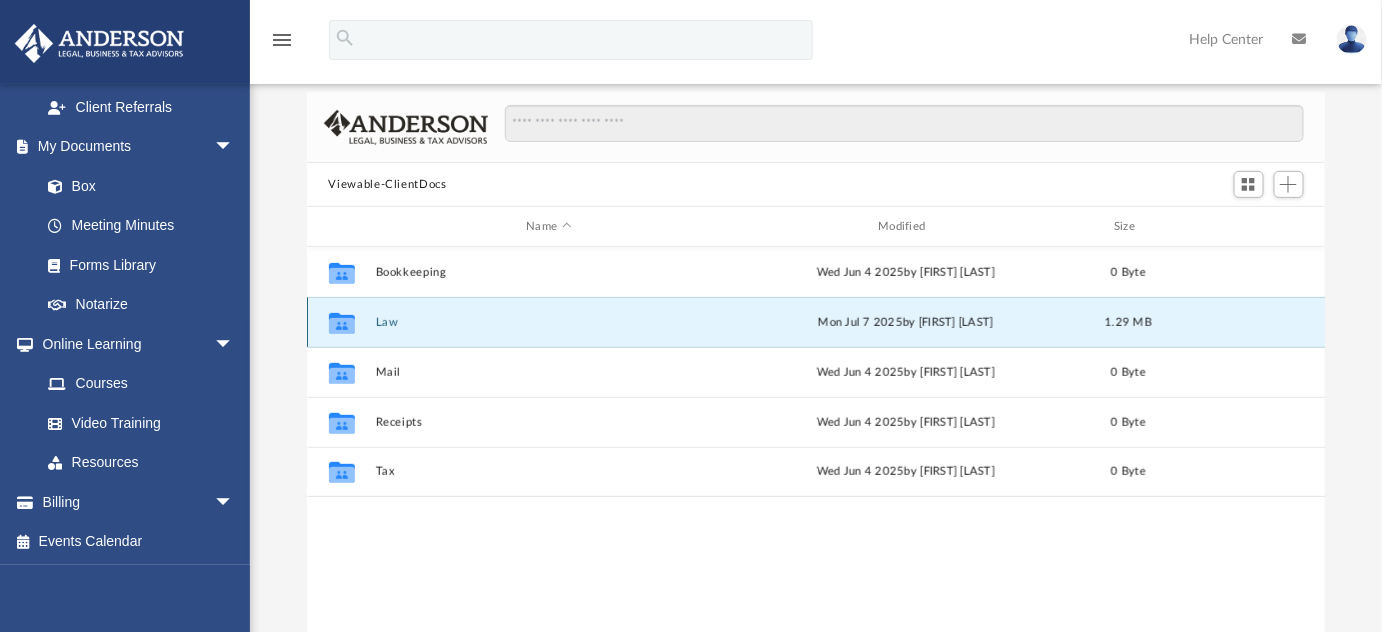 click on "Law" at bounding box center (549, 322) 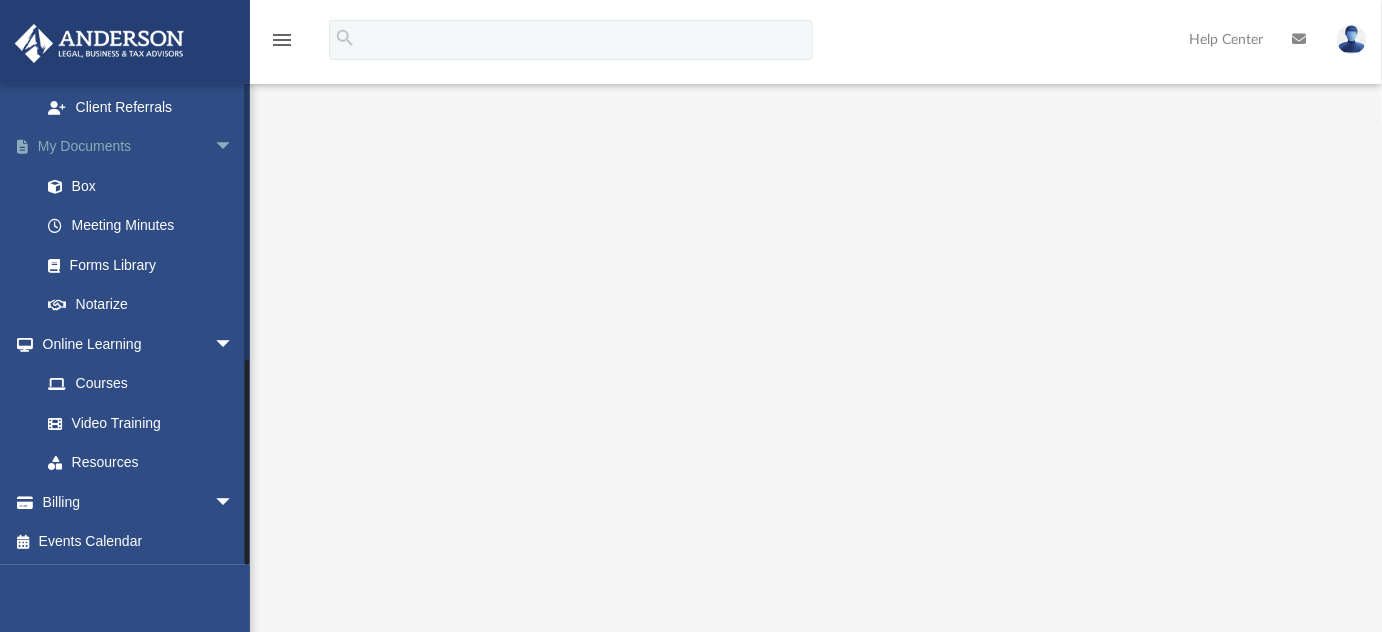 click on "My Documents arrow_drop_down" at bounding box center [139, 147] 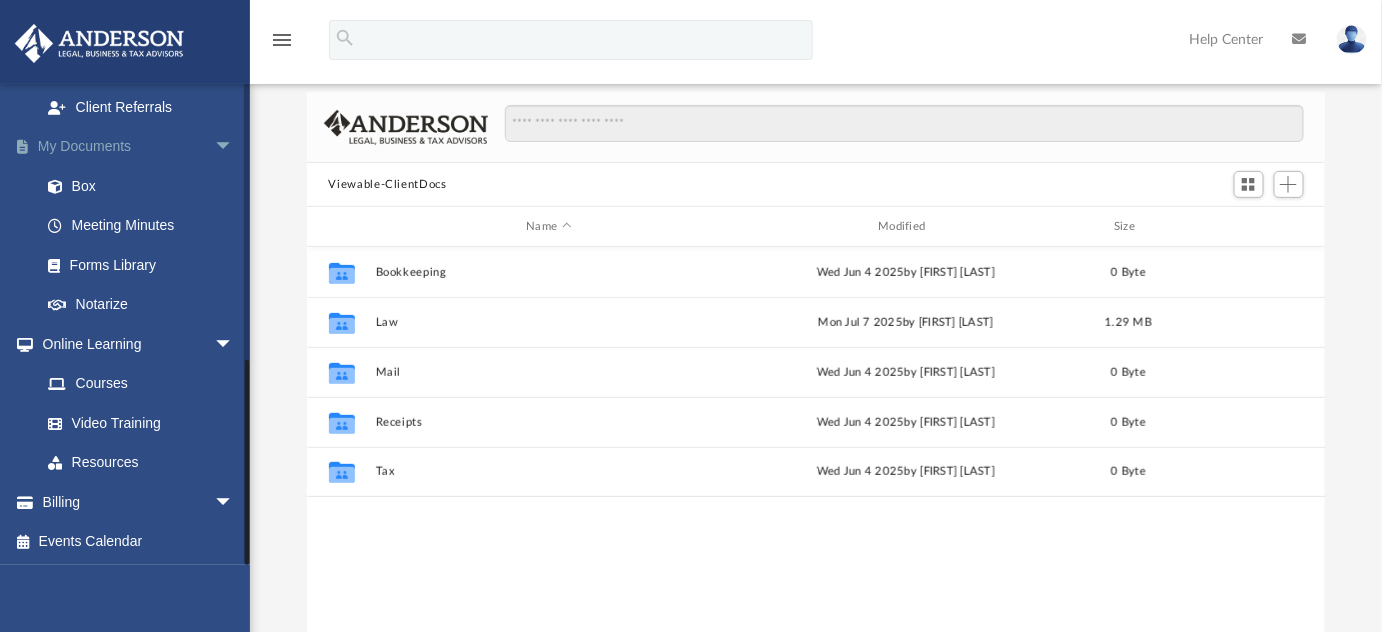 scroll, scrollTop: 15, scrollLeft: 14, axis: both 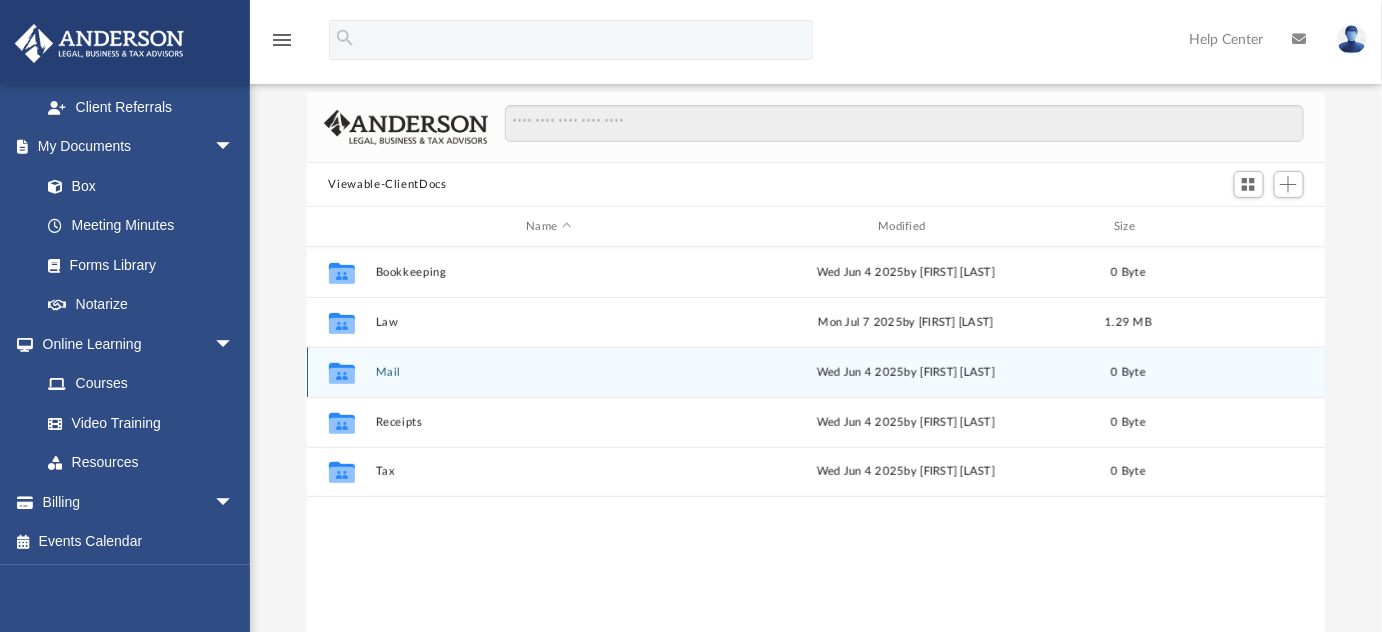 click on "Collaborated Folder Mail Wed Jun 4 2025  by Charles Rogler 0 Byte" at bounding box center (816, 372) 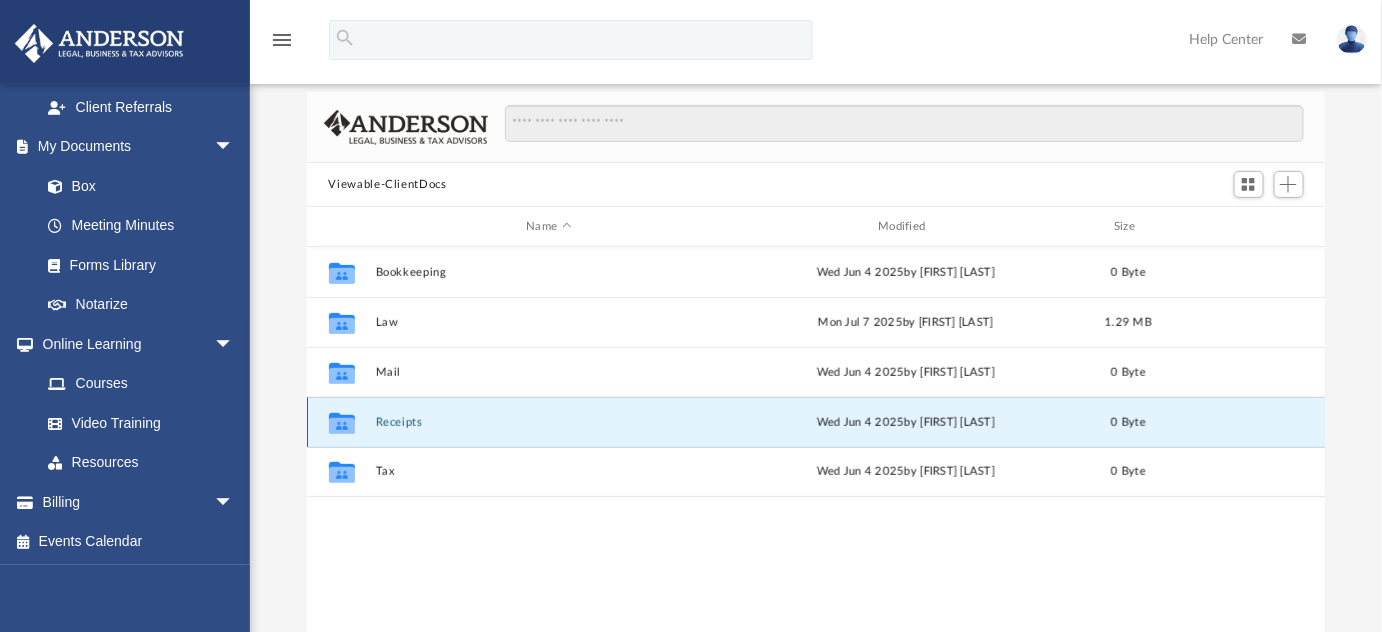 click on "Receipts" at bounding box center [549, 422] 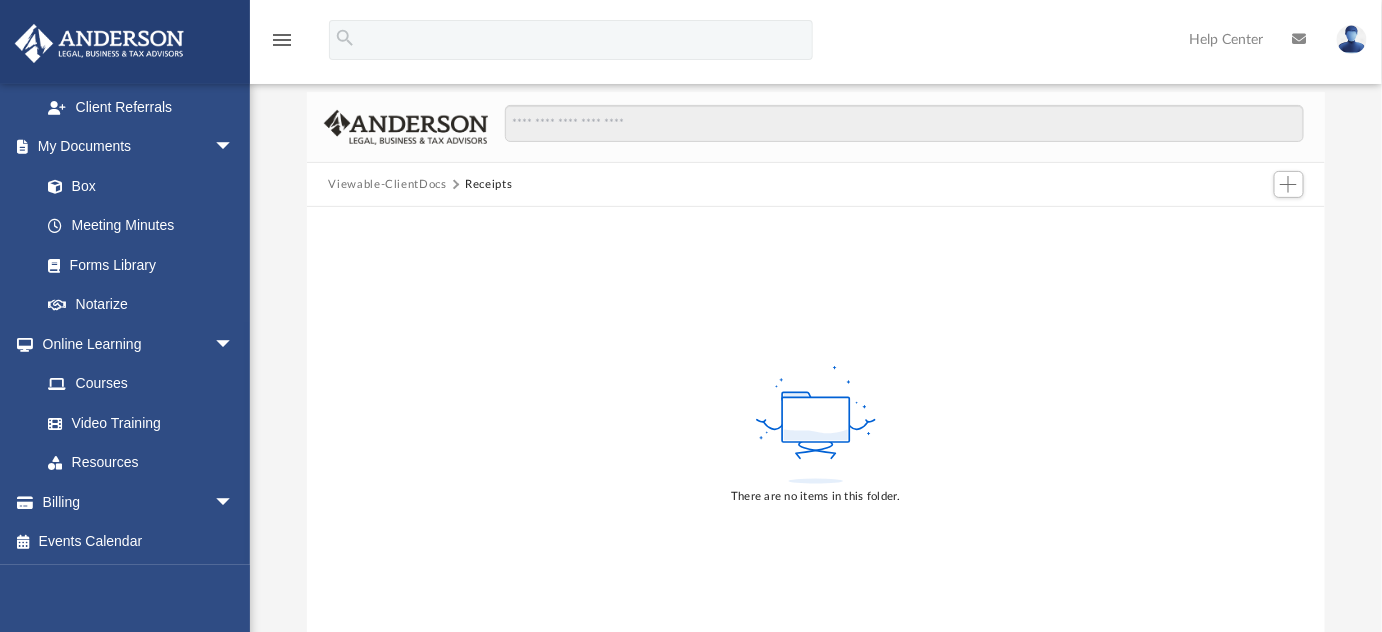 click on "Receipts" at bounding box center [488, 185] 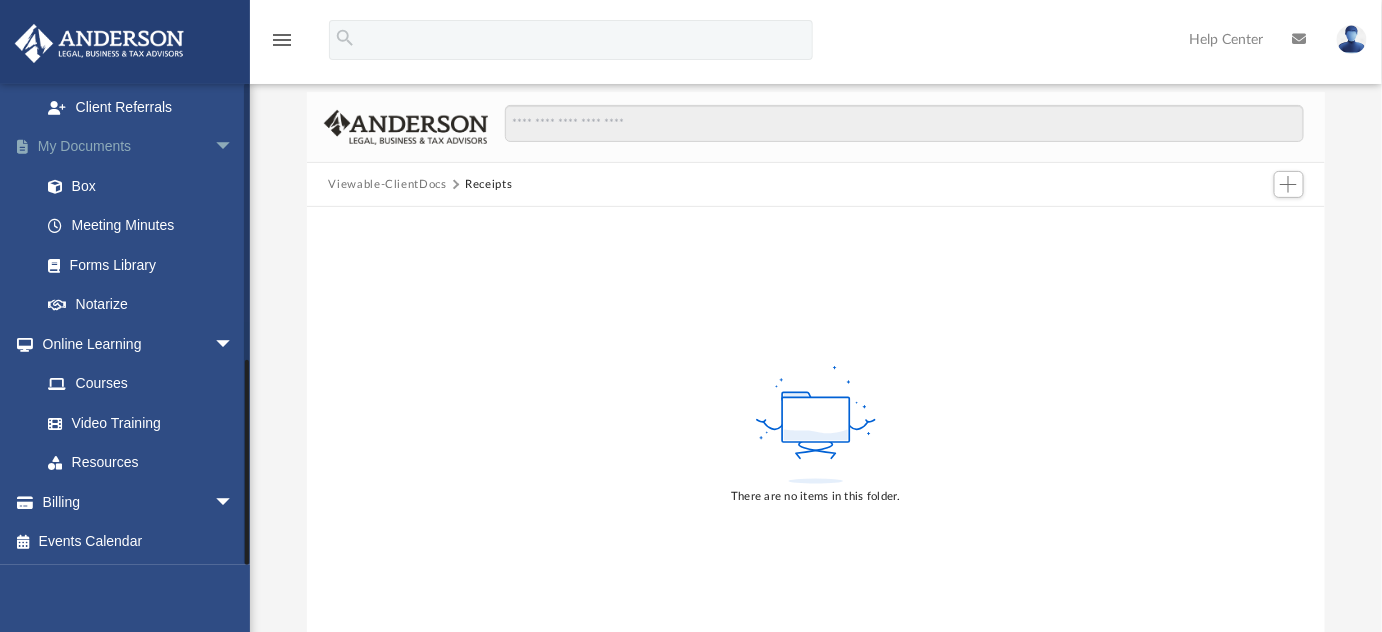 click on "My Documents arrow_drop_down" at bounding box center (139, 147) 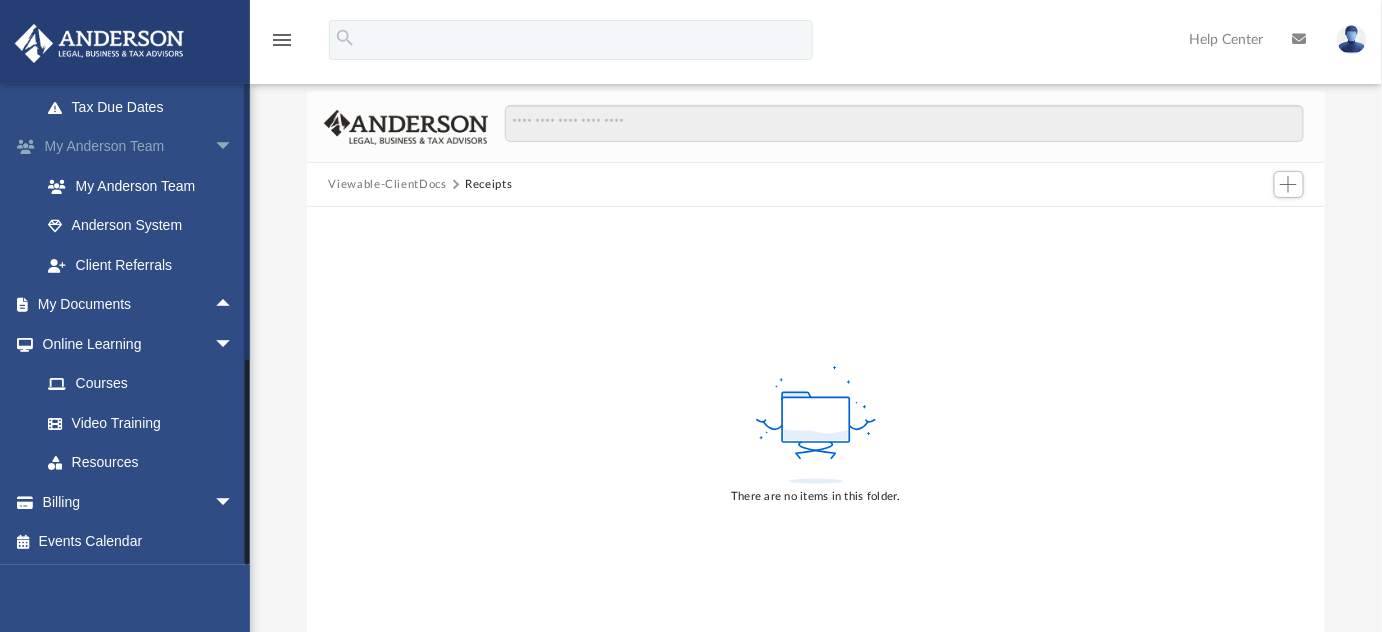 click on "My Anderson Team arrow_drop_down" at bounding box center [139, 147] 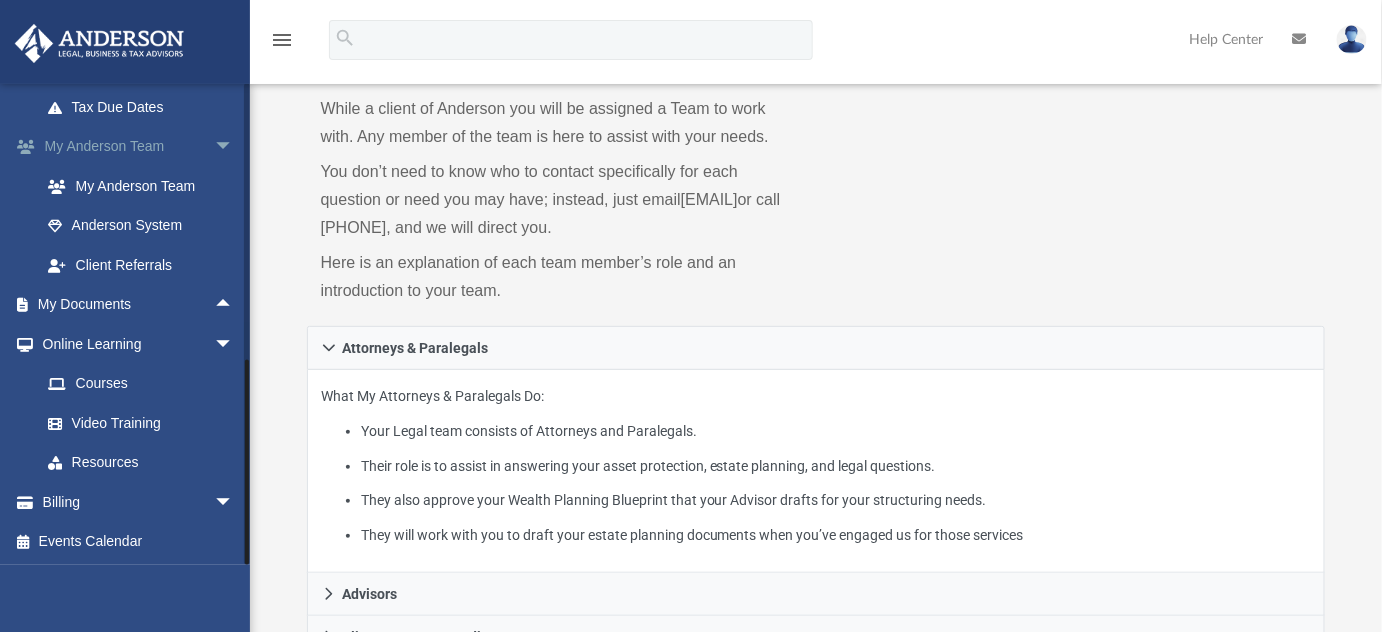 click on "My Anderson Team arrow_drop_down" at bounding box center (139, 147) 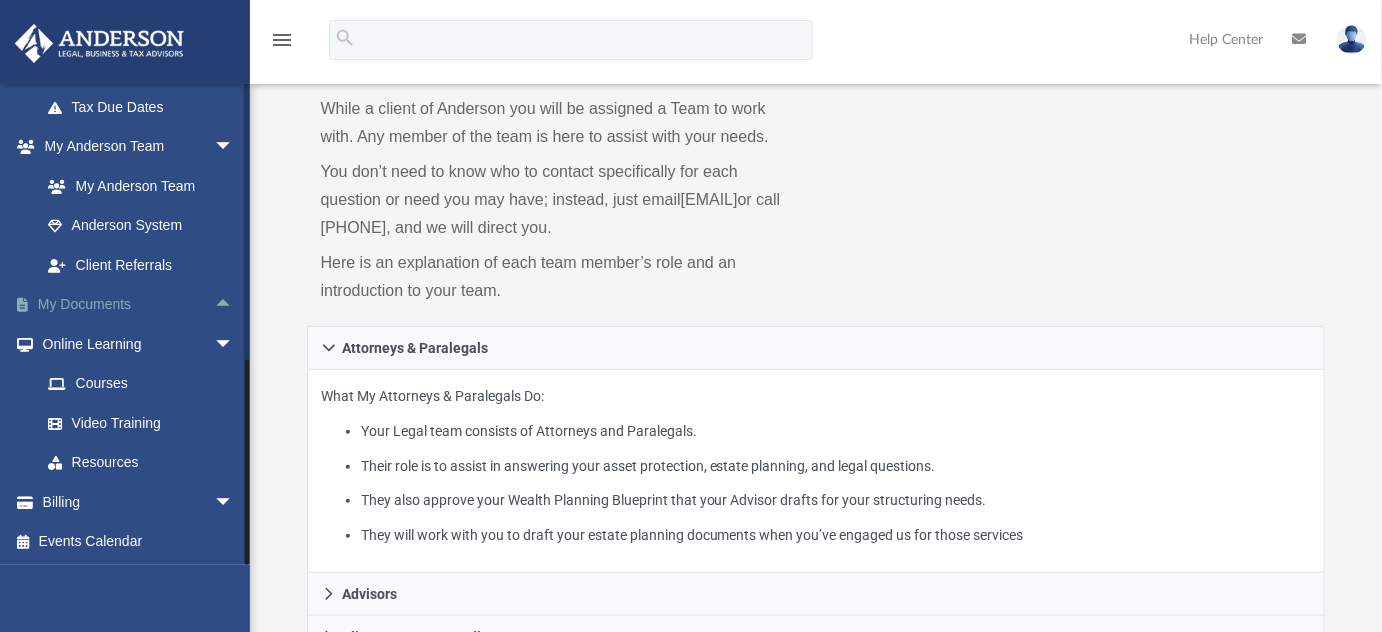 click on "My Documents arrow_drop_up" at bounding box center (139, 305) 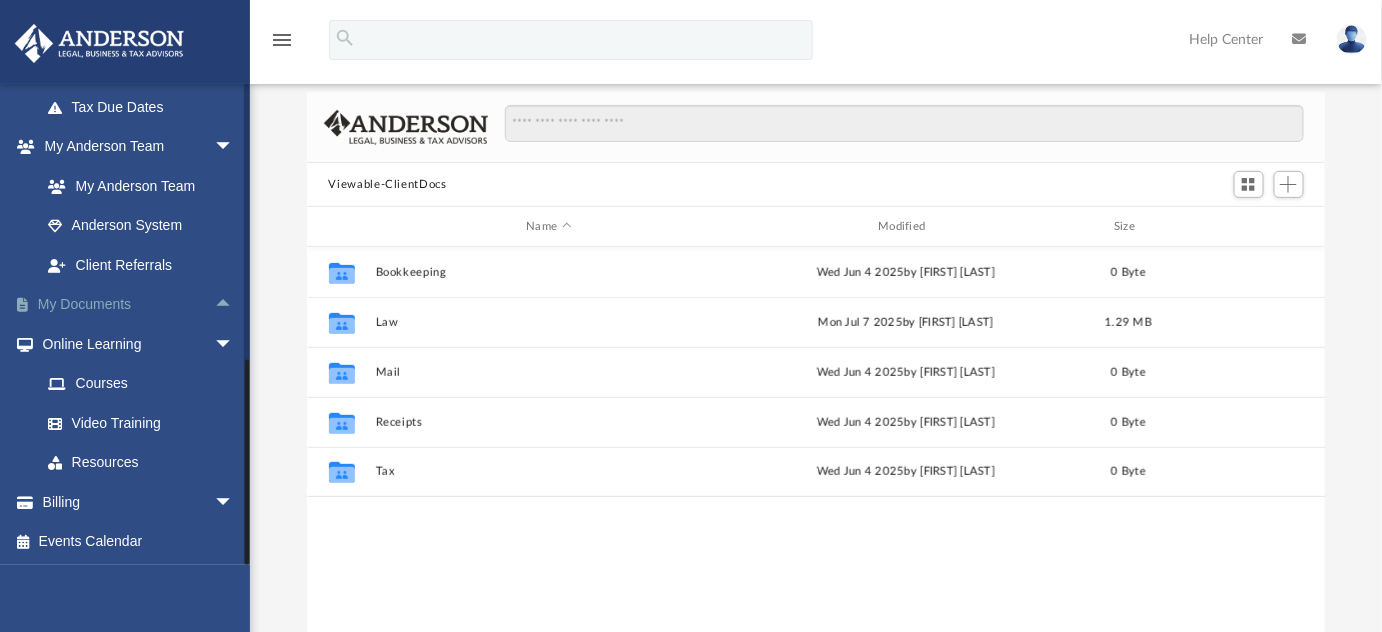 scroll, scrollTop: 15, scrollLeft: 14, axis: both 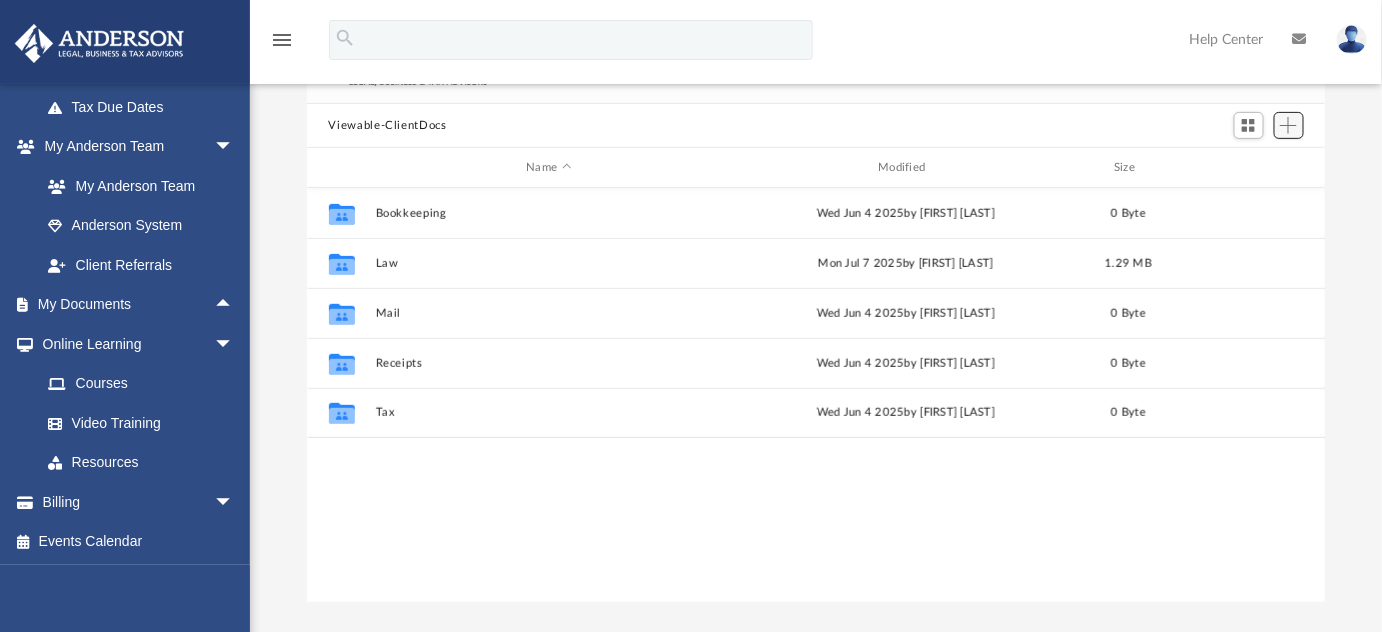 click at bounding box center [1288, 125] 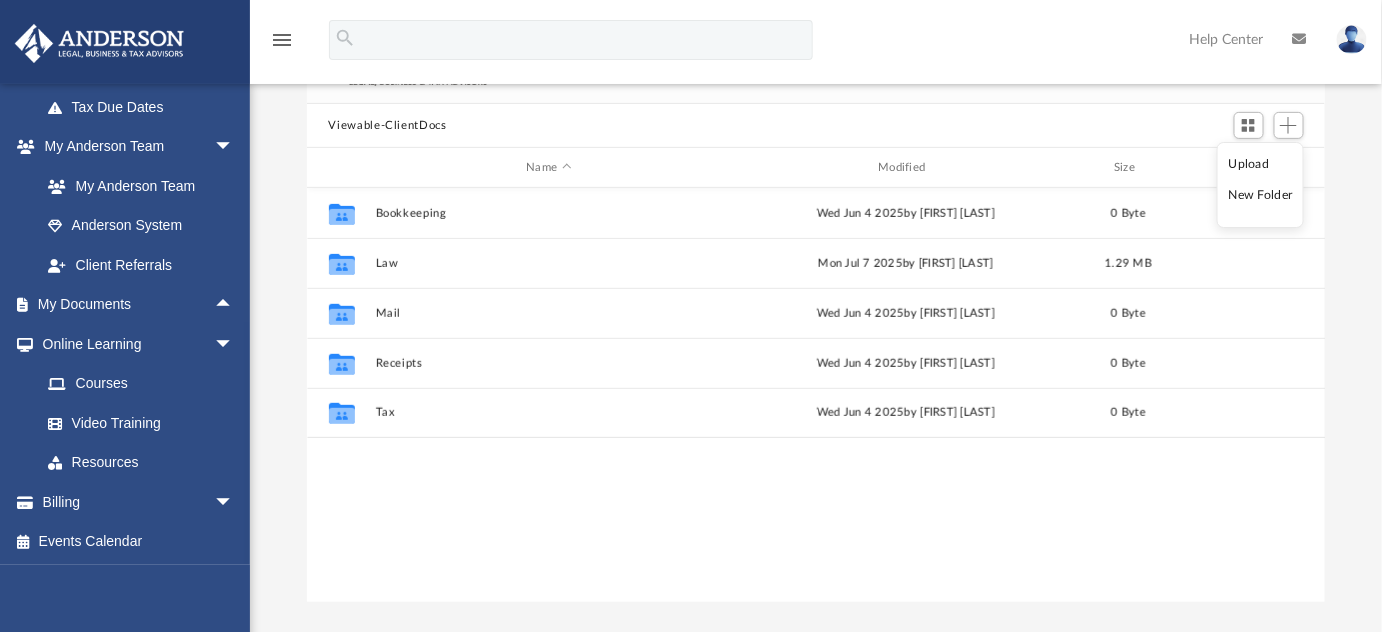 click on "Upload" at bounding box center (1261, 164) 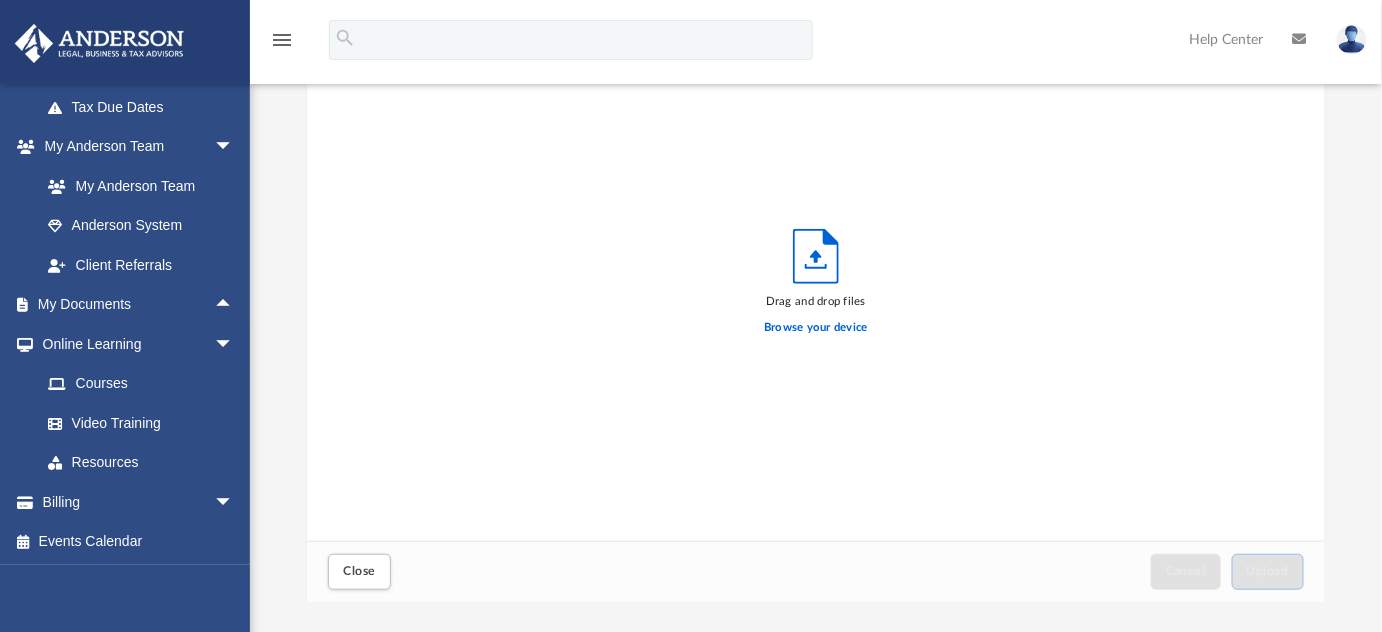 scroll, scrollTop: 15, scrollLeft: 14, axis: both 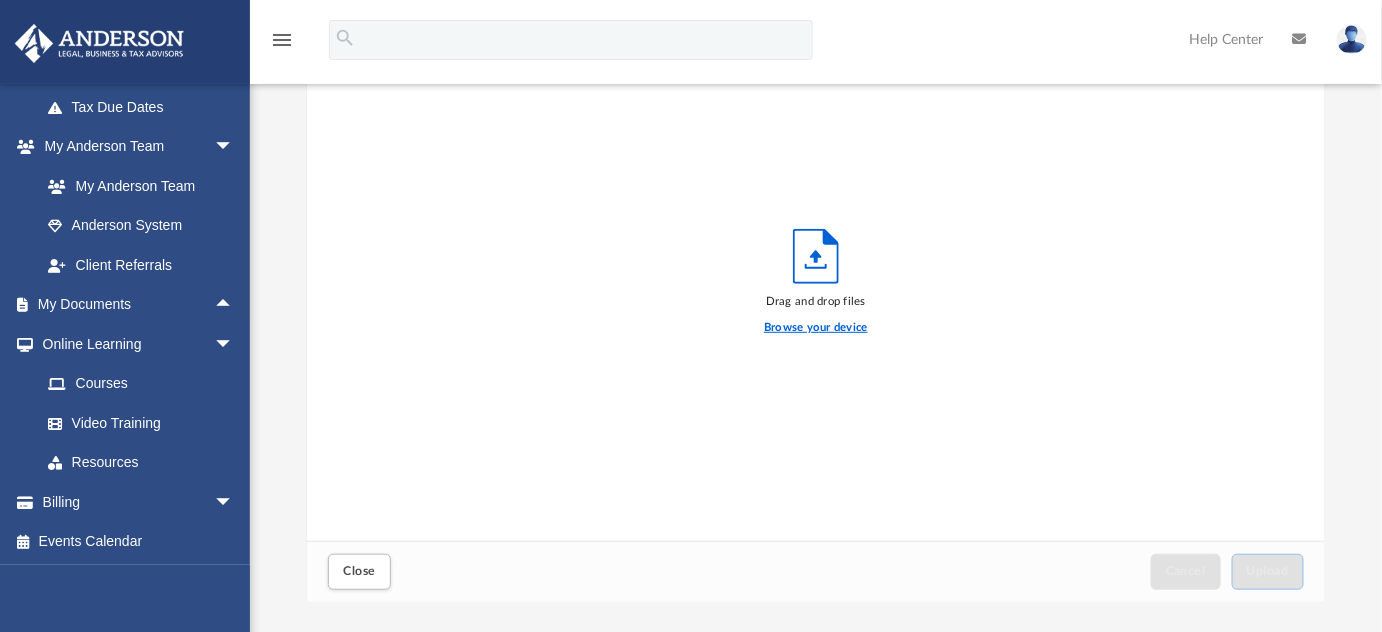 click on "Browse your device" at bounding box center [816, 328] 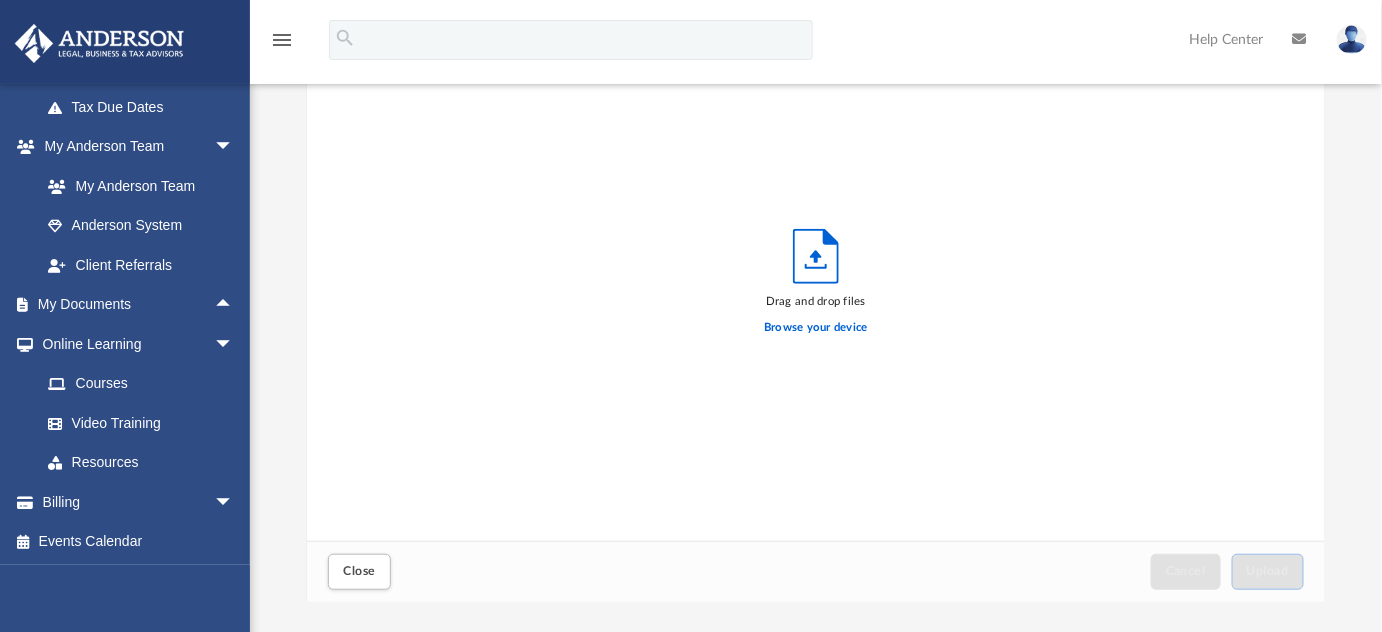 click on "Drag and drop files Browse your device" at bounding box center (816, 287) 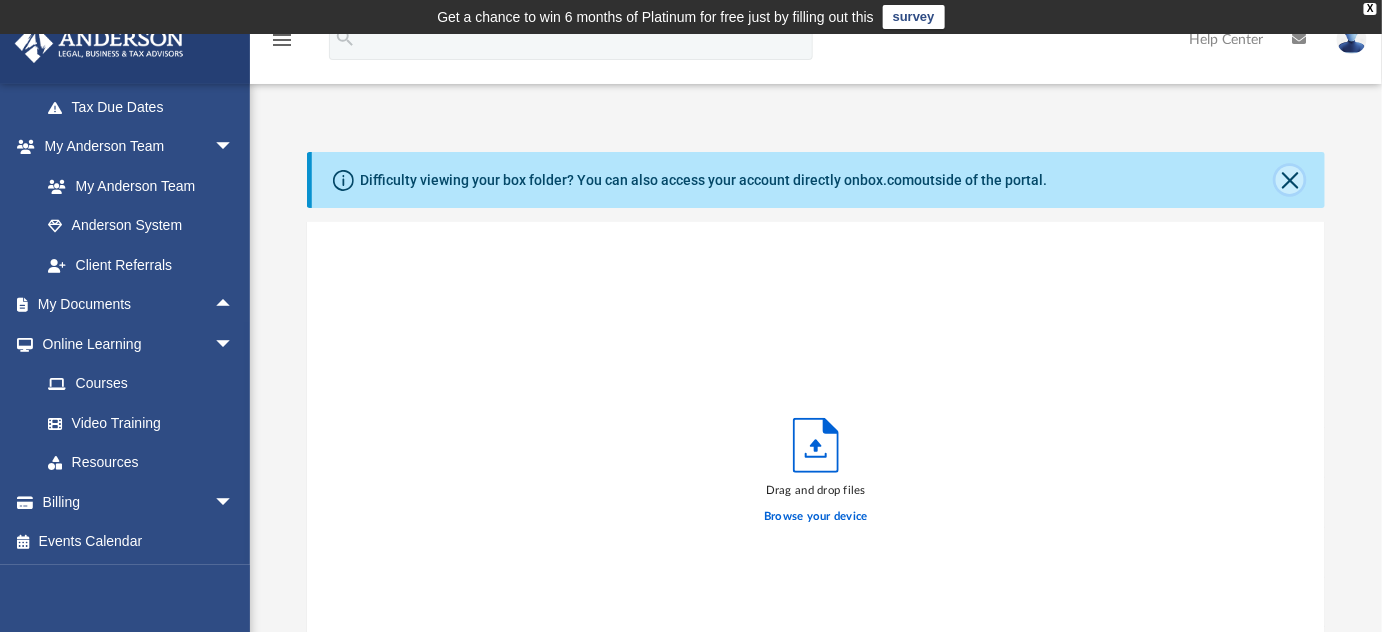 click 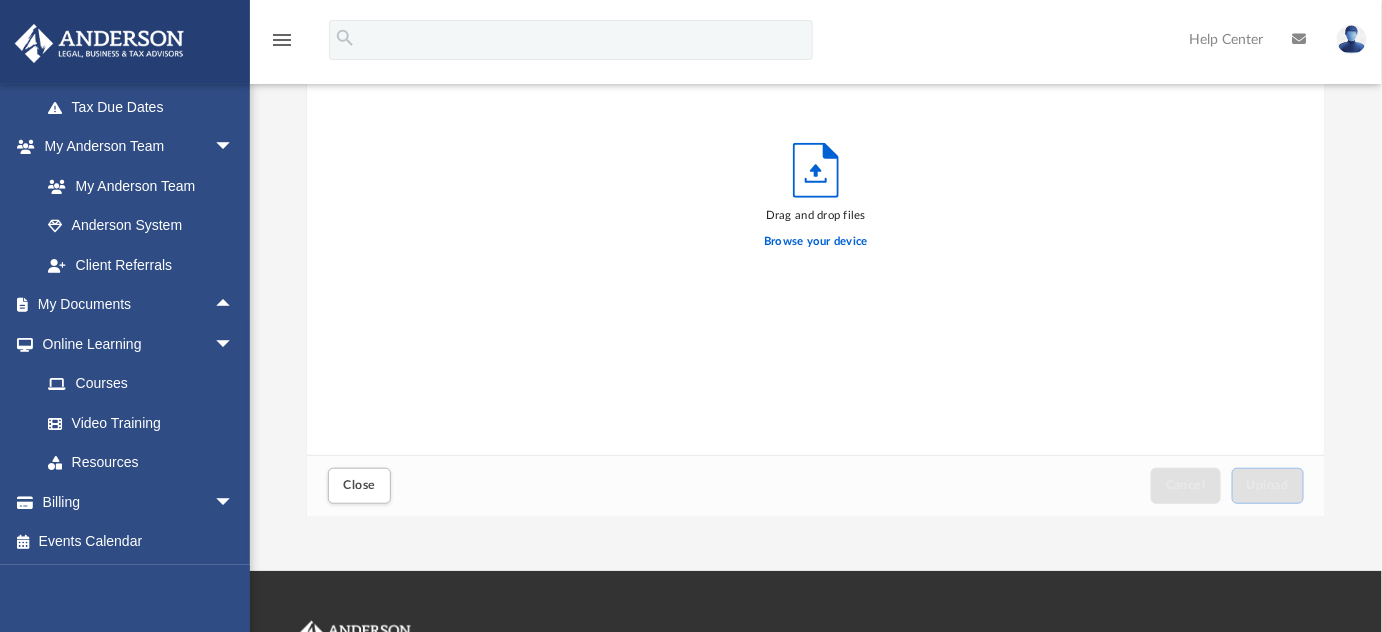 scroll, scrollTop: 0, scrollLeft: 0, axis: both 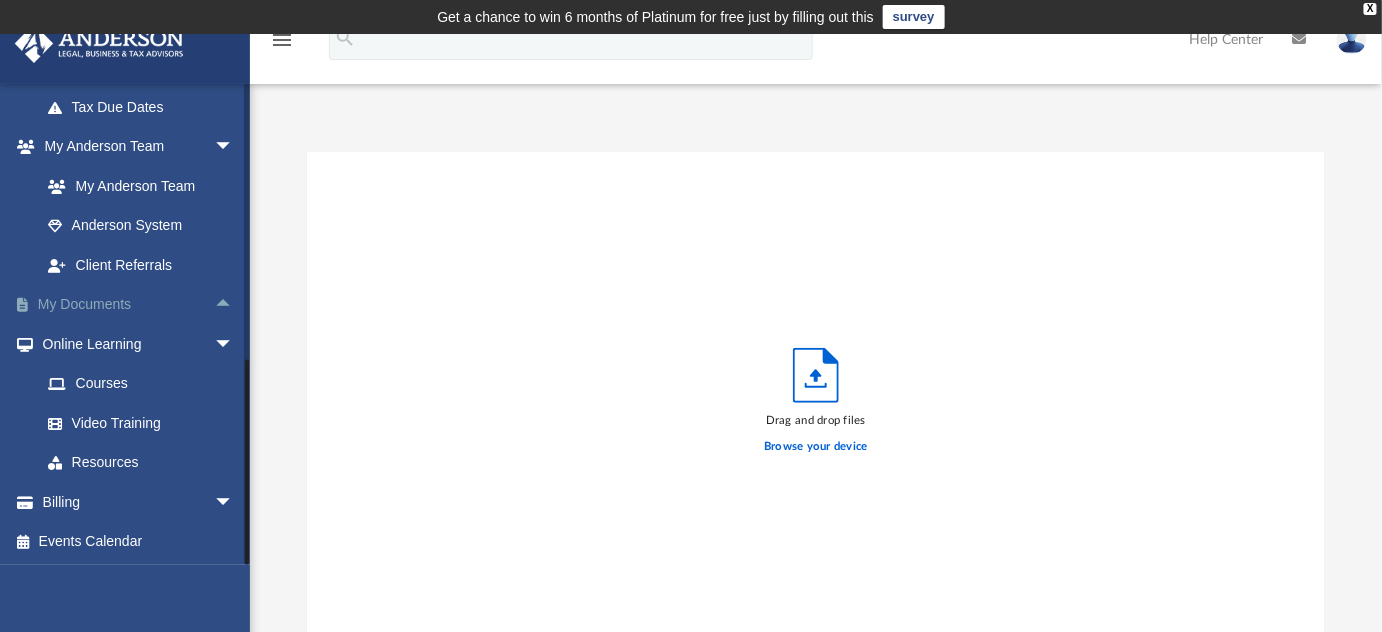 click on "My Documents arrow_drop_up" at bounding box center (139, 305) 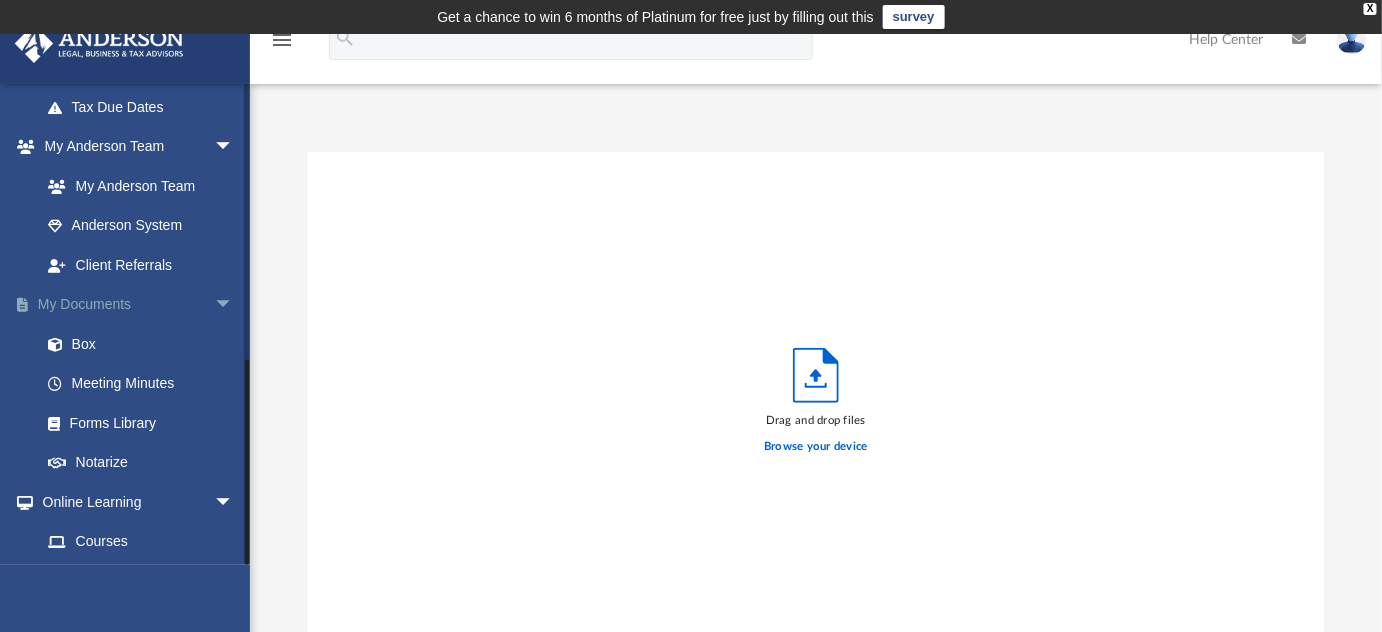 click on "My Documents arrow_drop_down" at bounding box center [139, 305] 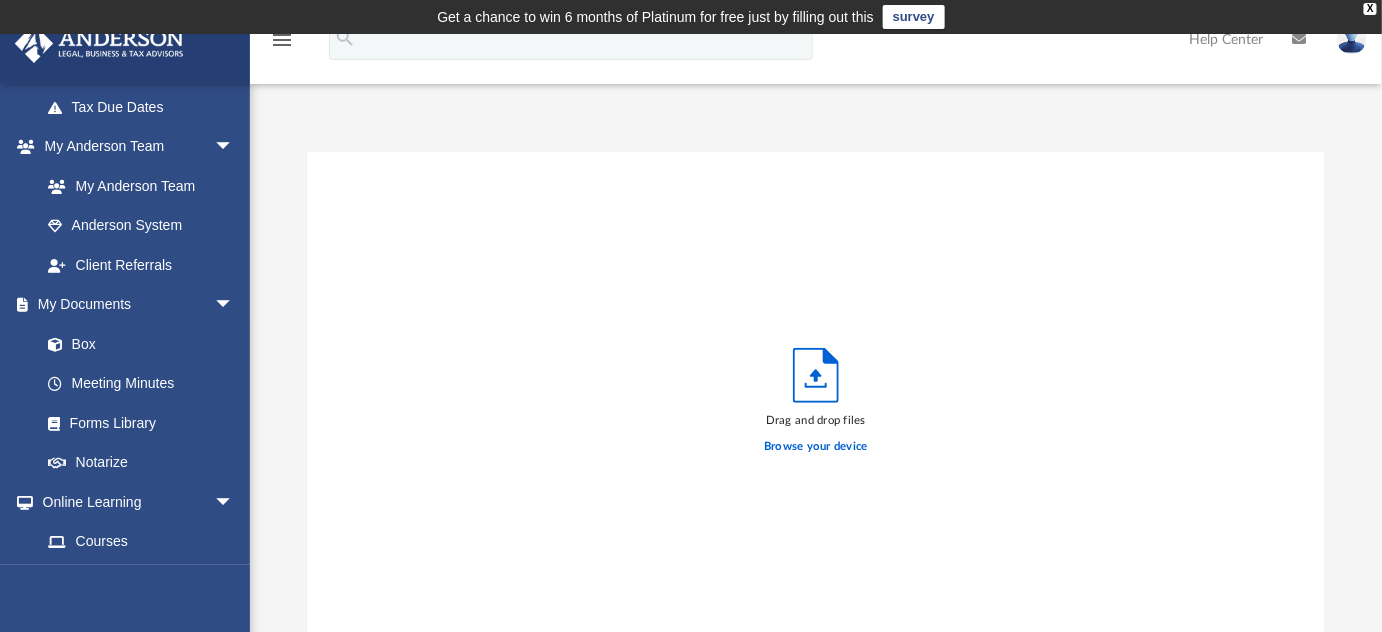 click on "Drag and drop files Browse your device" at bounding box center [816, 406] 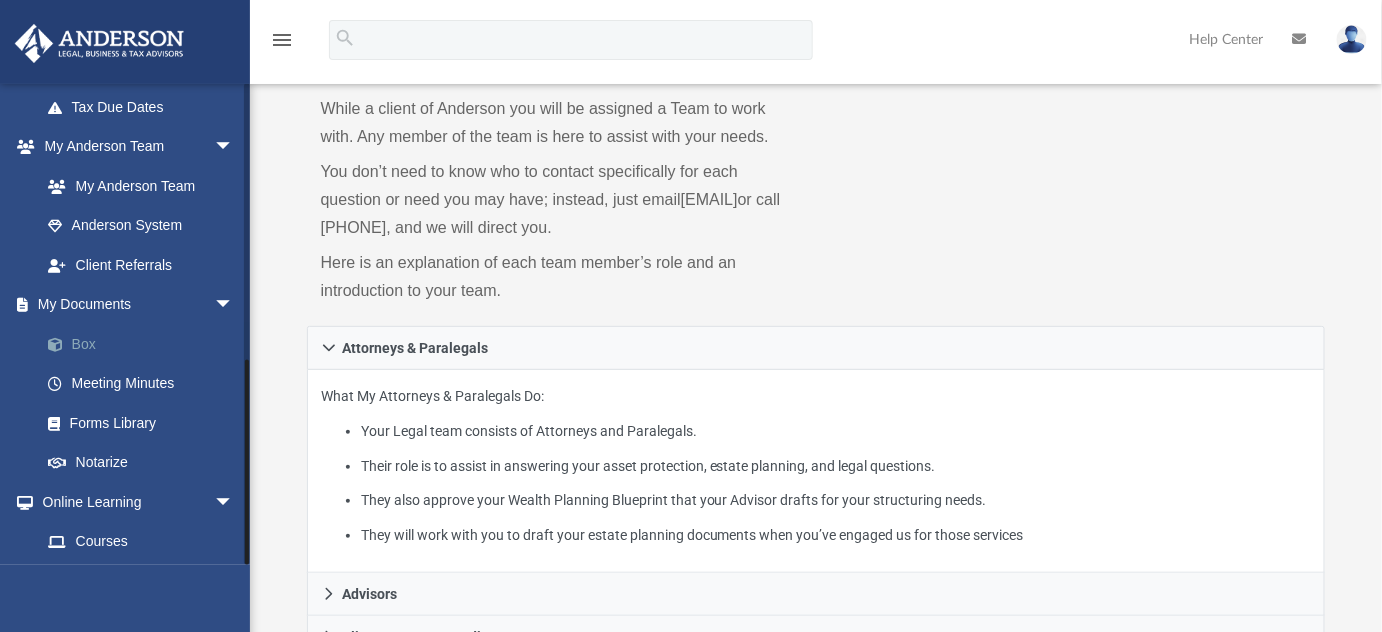 click on "Box" at bounding box center (146, 344) 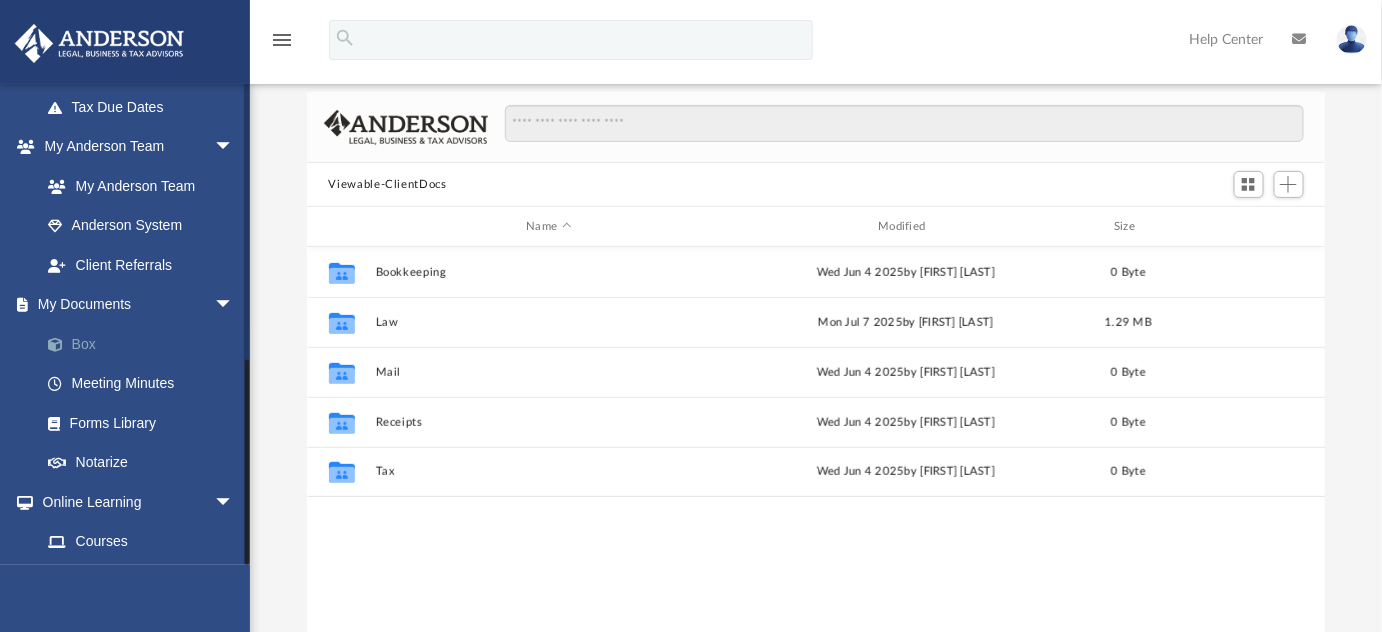 scroll, scrollTop: 15, scrollLeft: 14, axis: both 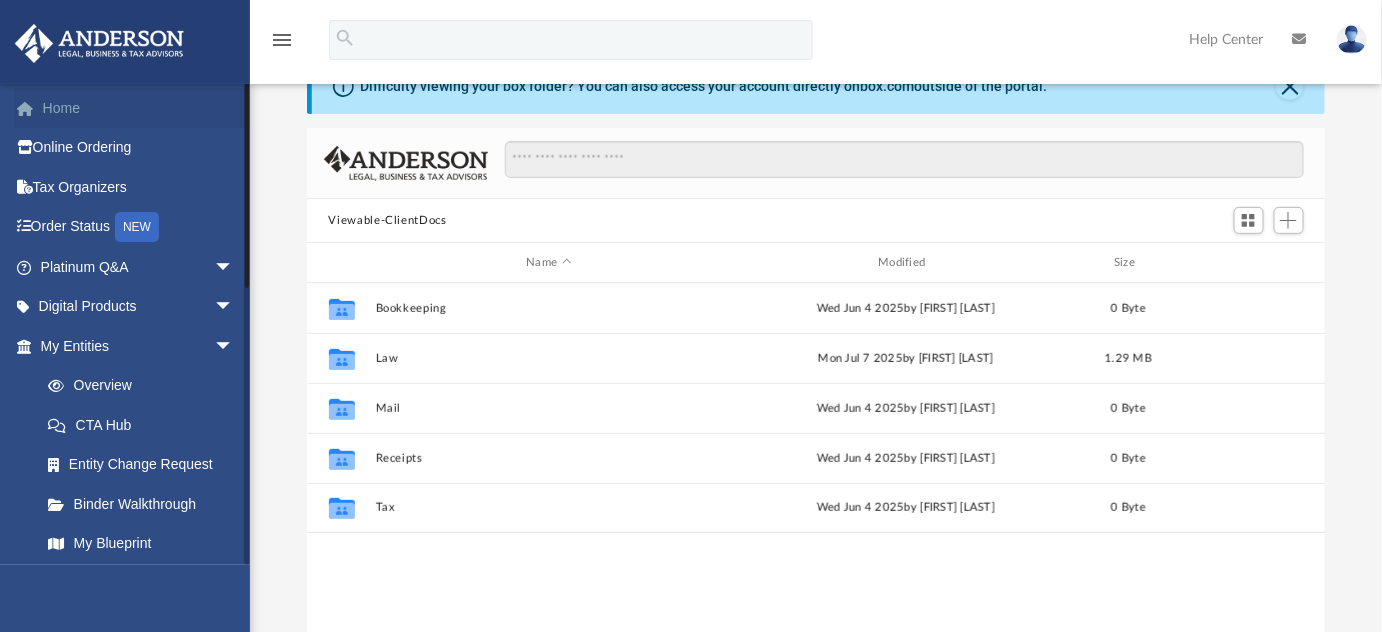 click on "Home" at bounding box center (139, 108) 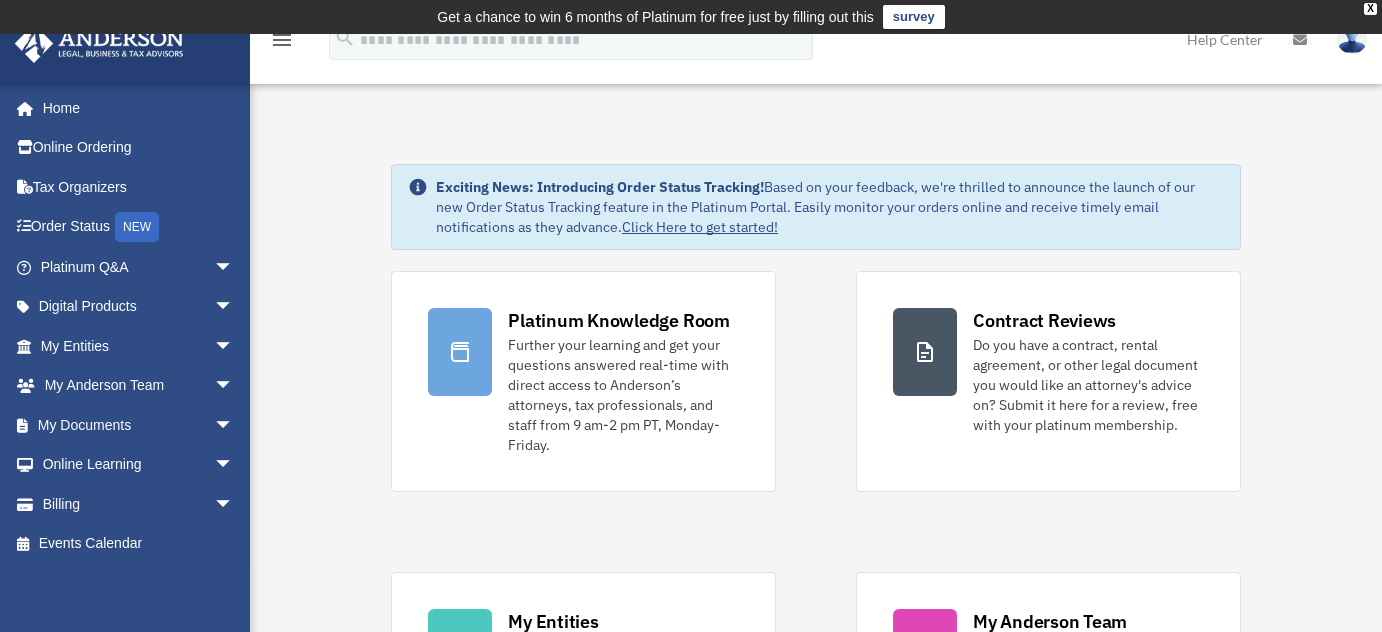 scroll, scrollTop: 0, scrollLeft: 0, axis: both 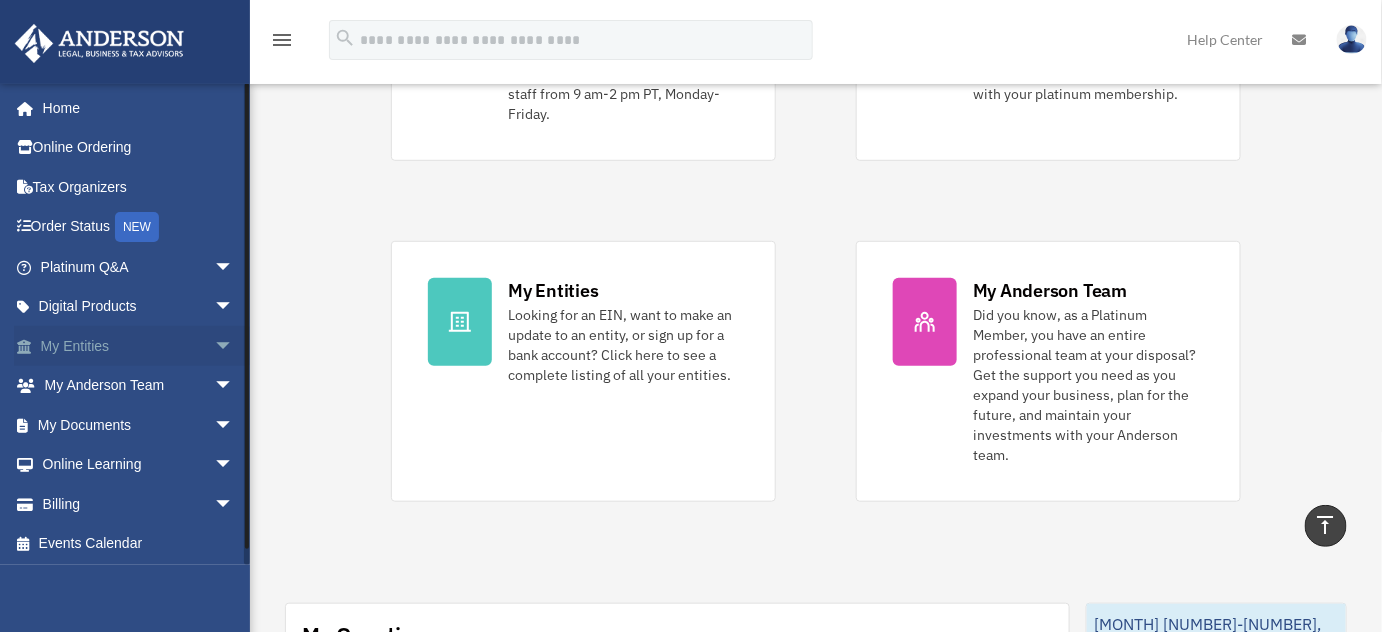 click on "arrow_drop_down" at bounding box center [234, 346] 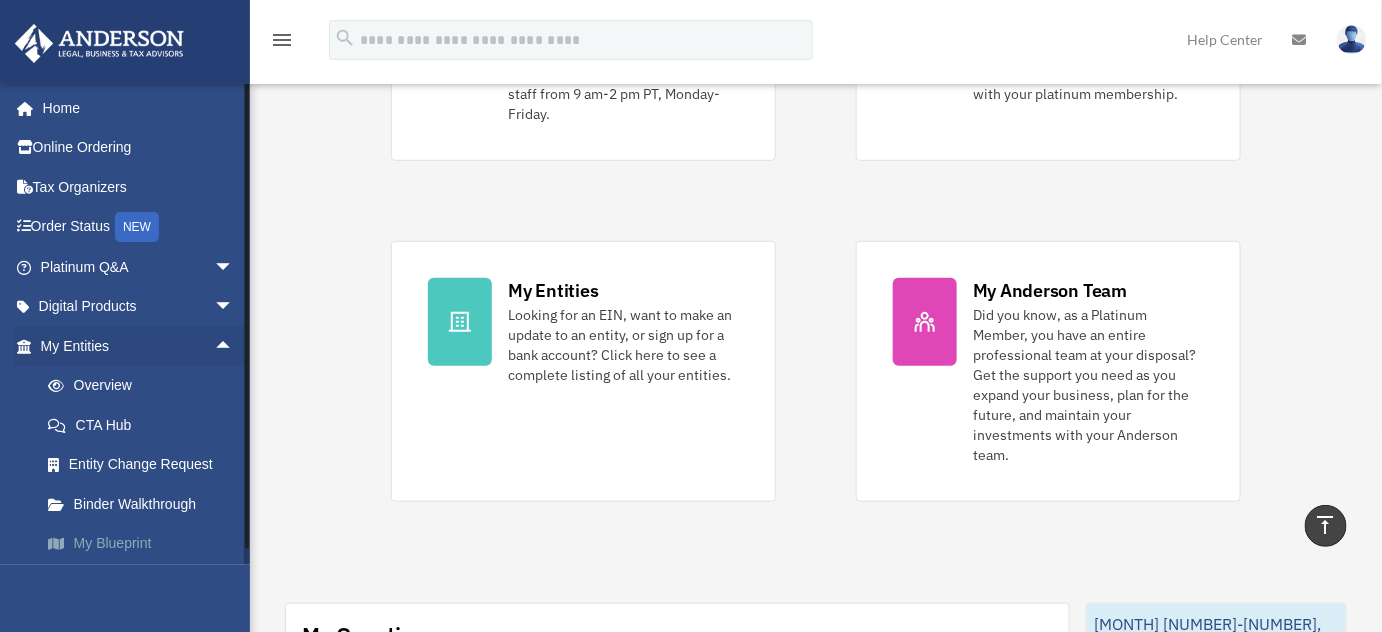 click on "My Blueprint" at bounding box center [146, 544] 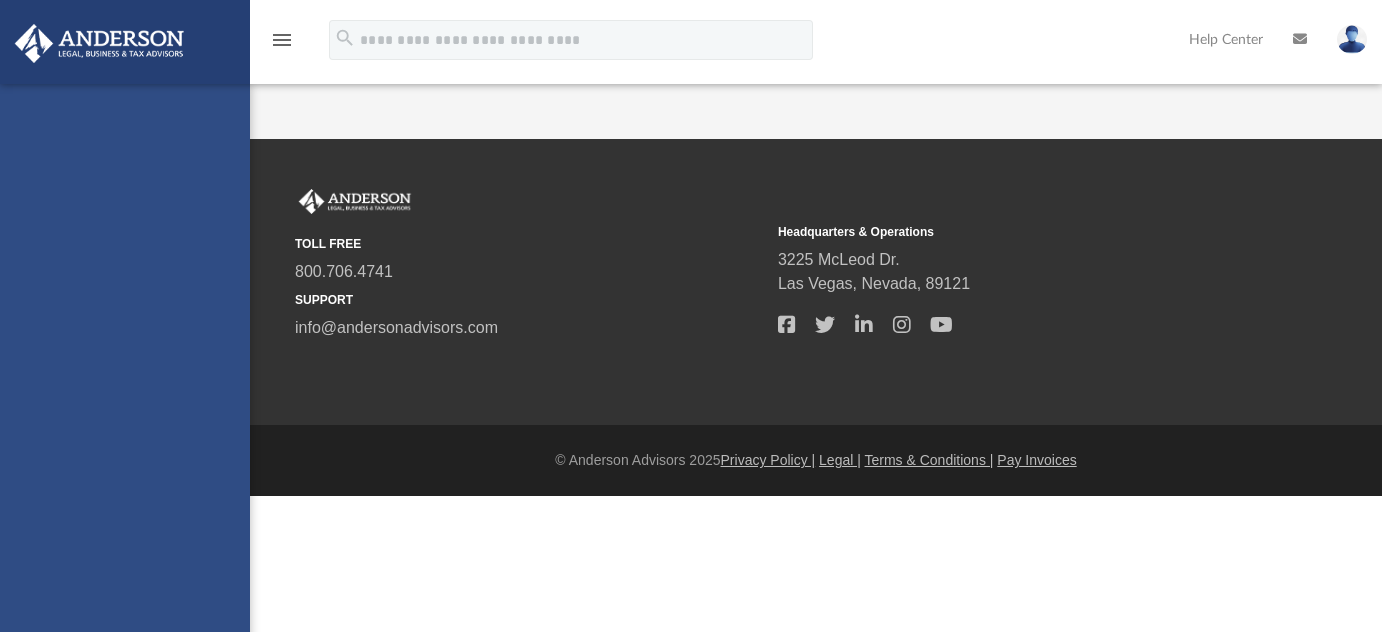 scroll, scrollTop: 0, scrollLeft: 0, axis: both 